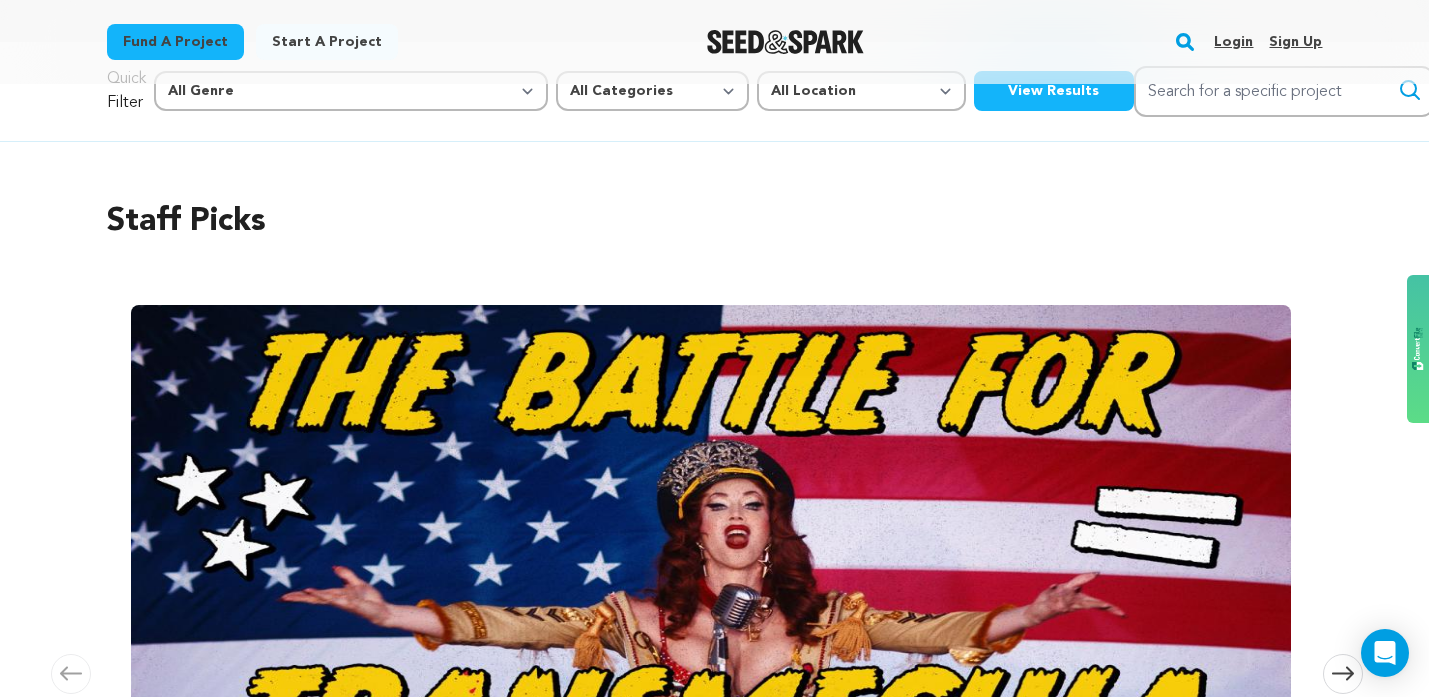 scroll, scrollTop: 0, scrollLeft: 0, axis: both 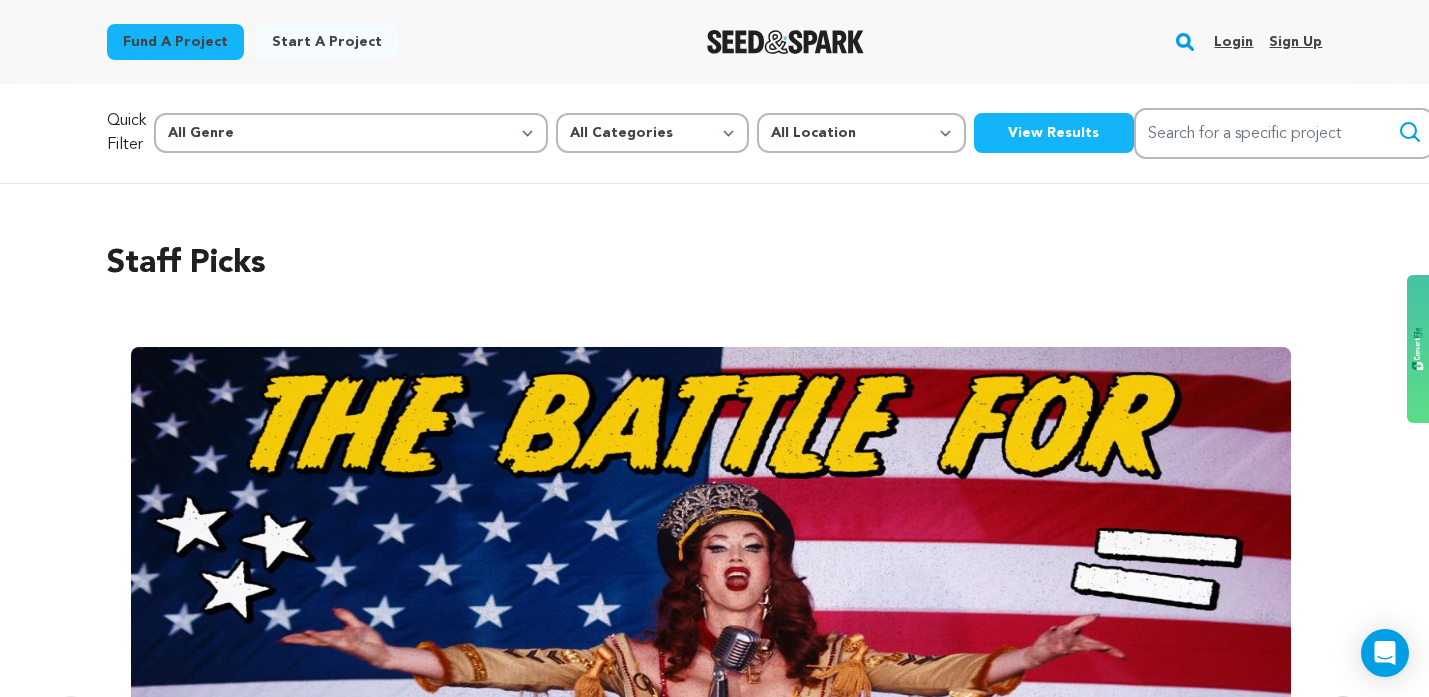 click on "Login" at bounding box center (1233, 42) 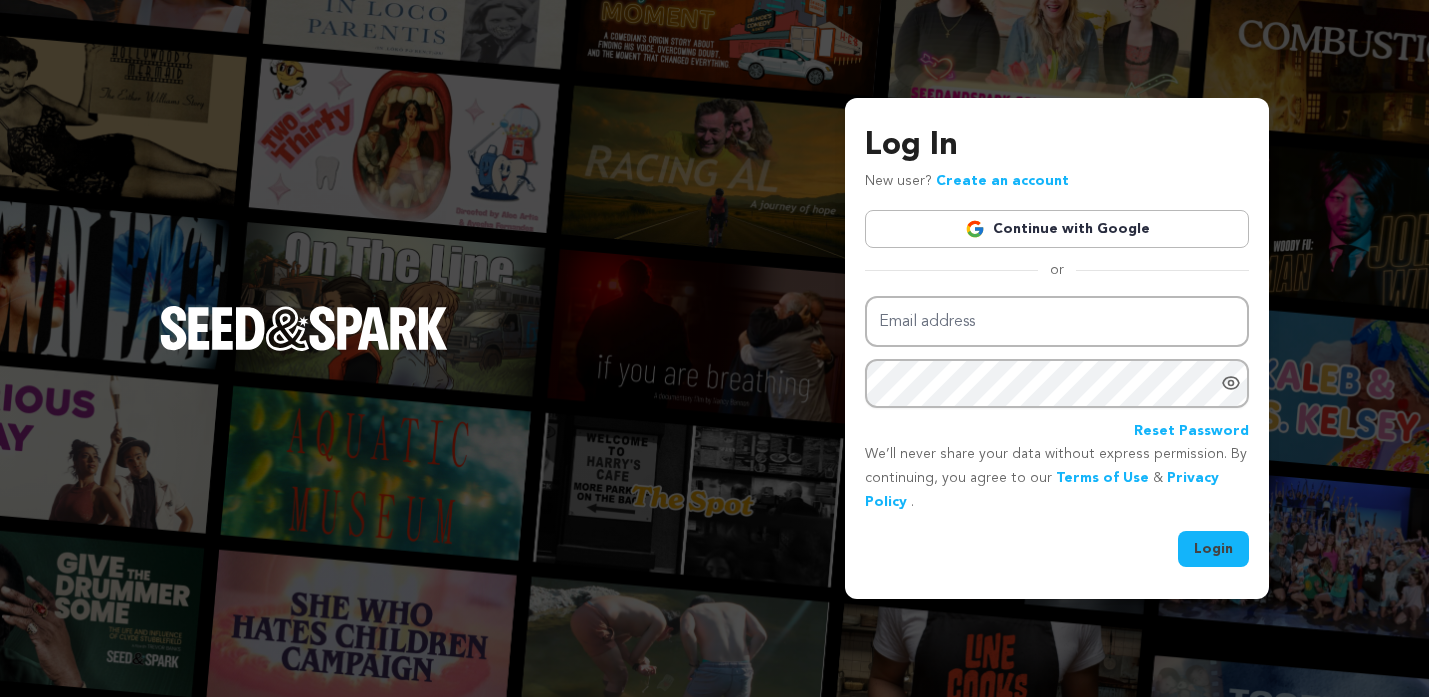 scroll, scrollTop: 0, scrollLeft: 0, axis: both 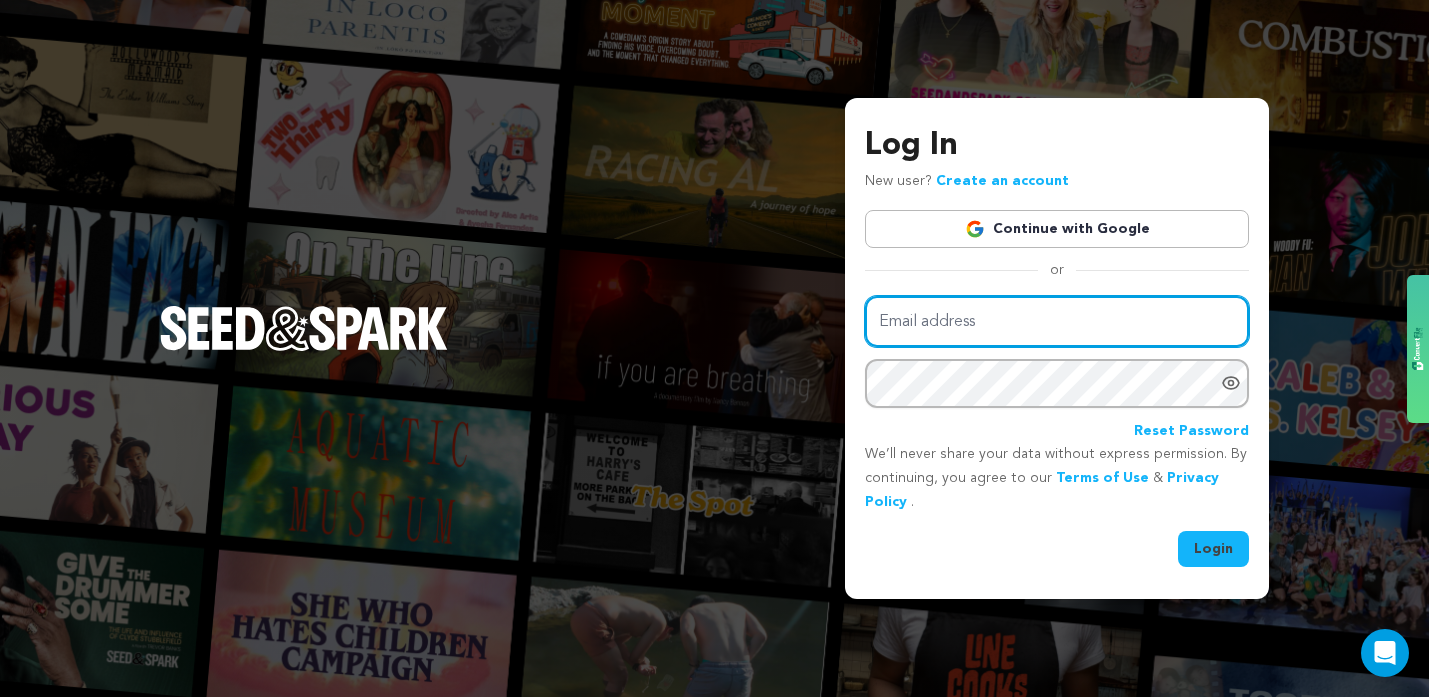 type on "laraferry@icloud.com" 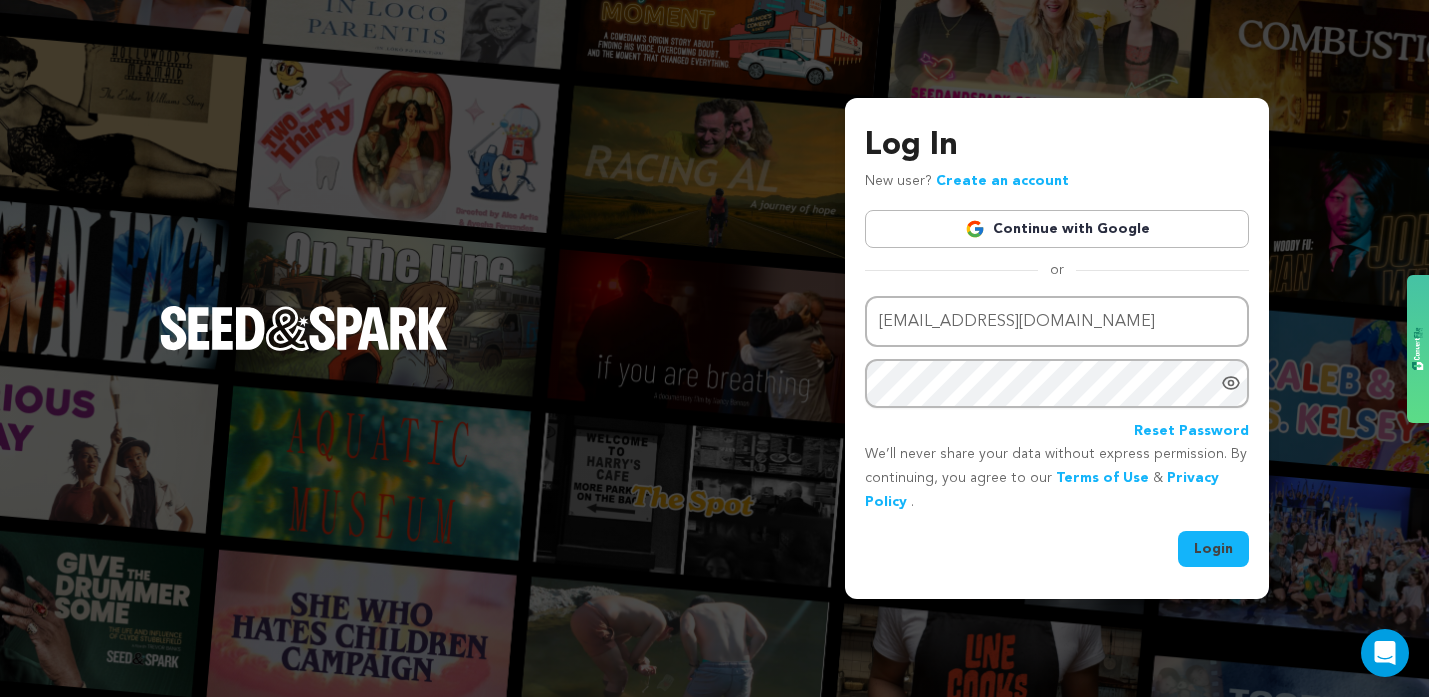 click on "Login" at bounding box center [1213, 549] 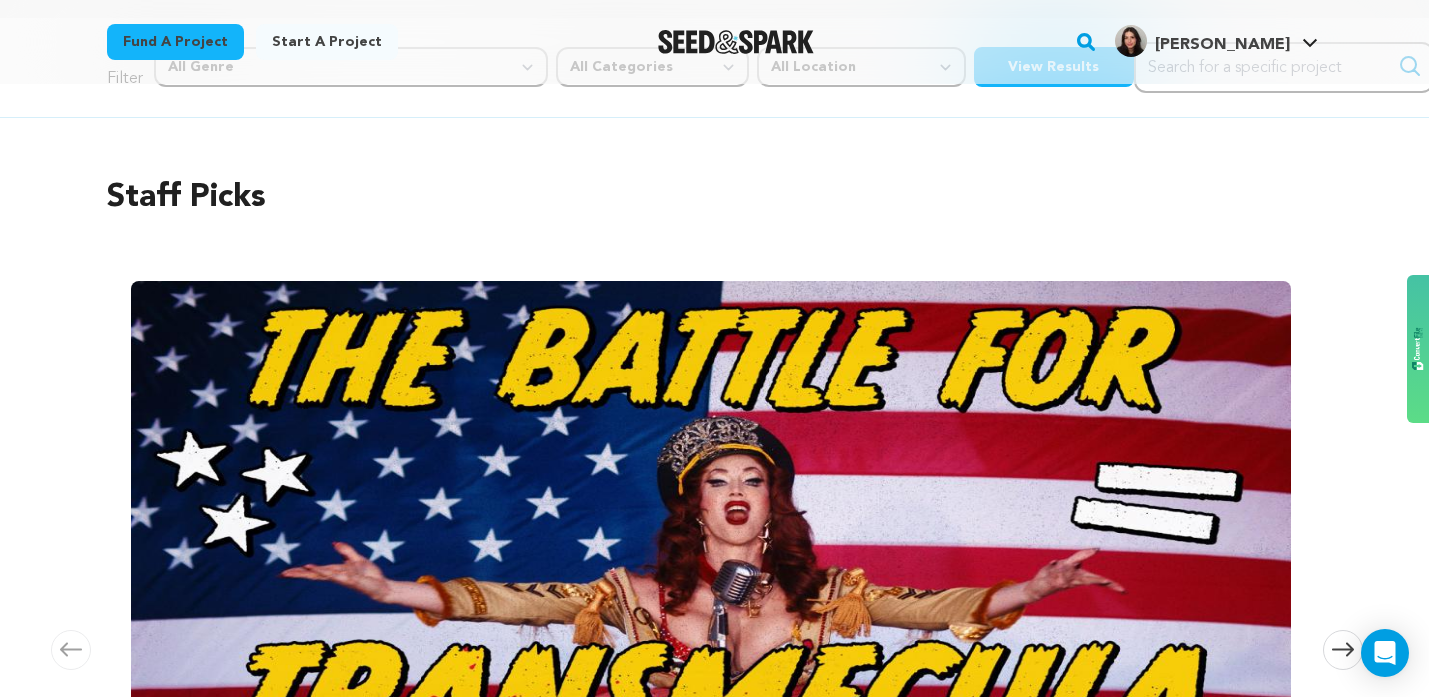 scroll, scrollTop: 0, scrollLeft: 0, axis: both 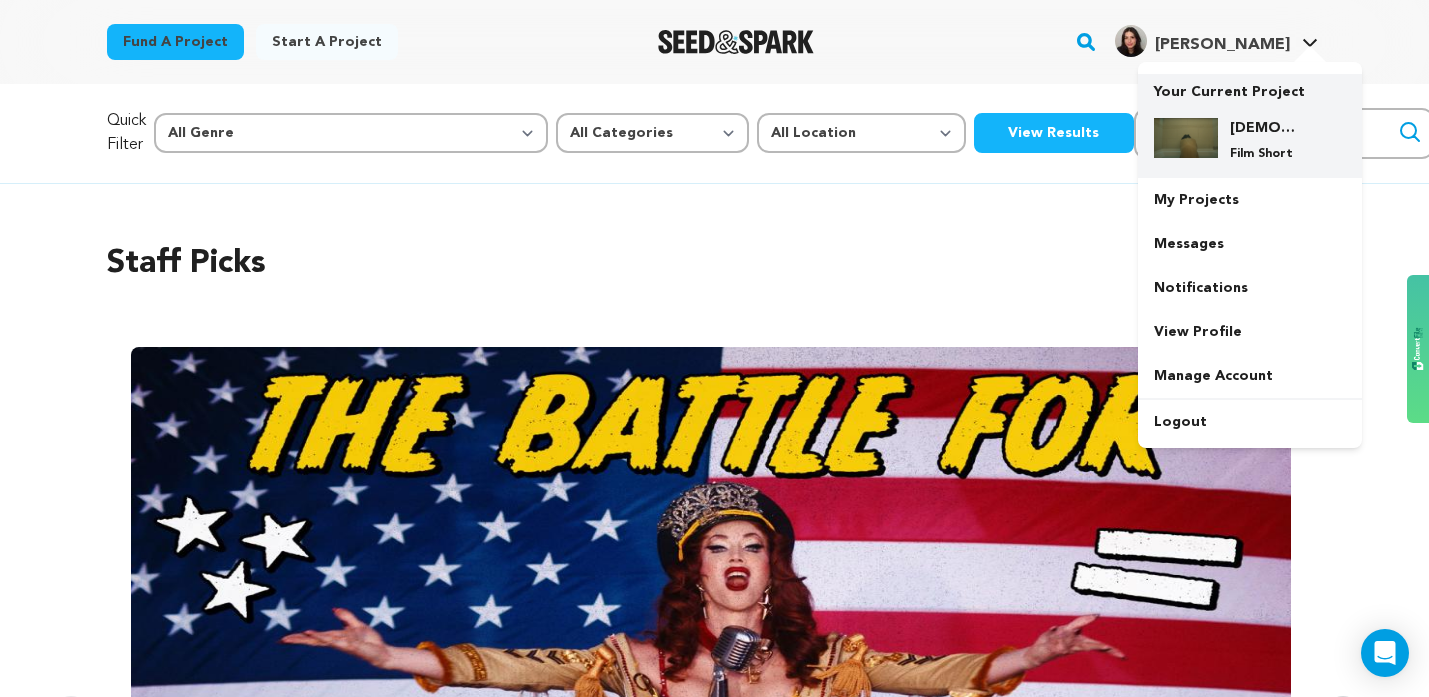 click on "Corra" at bounding box center (1266, 128) 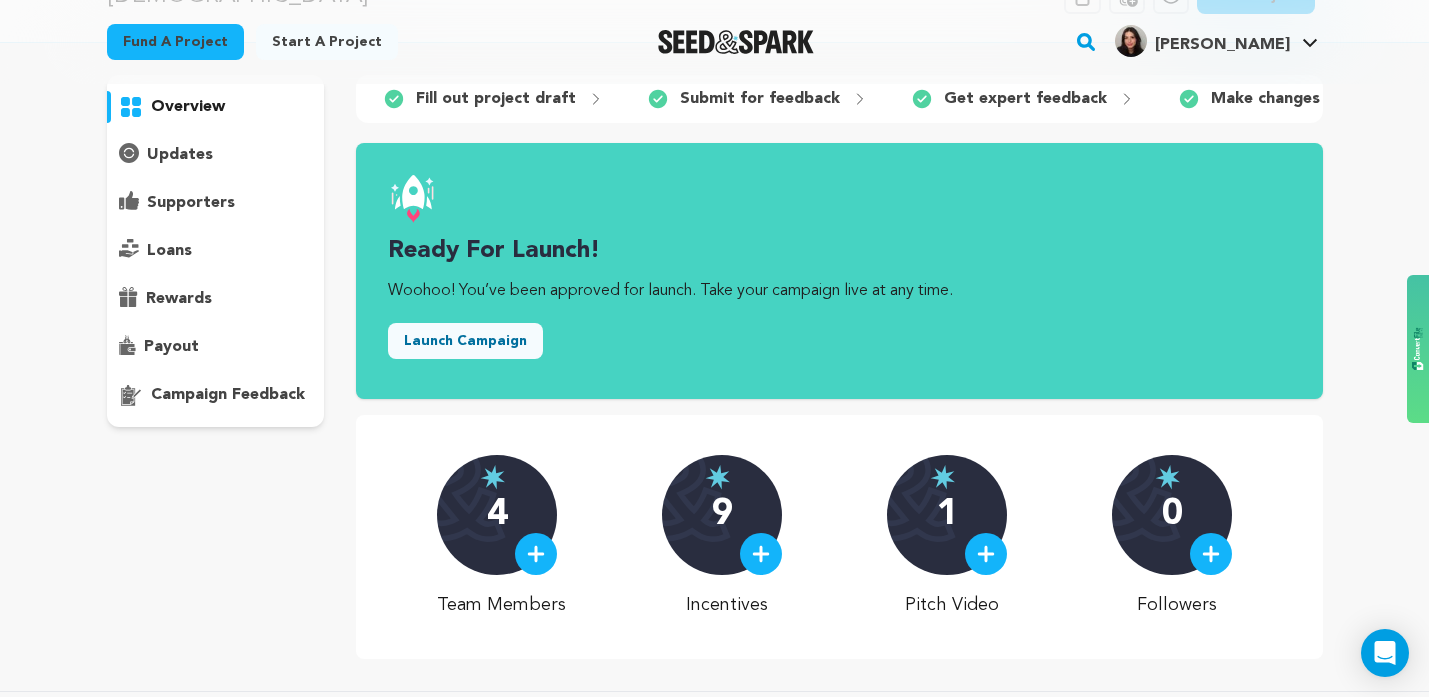 scroll, scrollTop: 136, scrollLeft: 0, axis: vertical 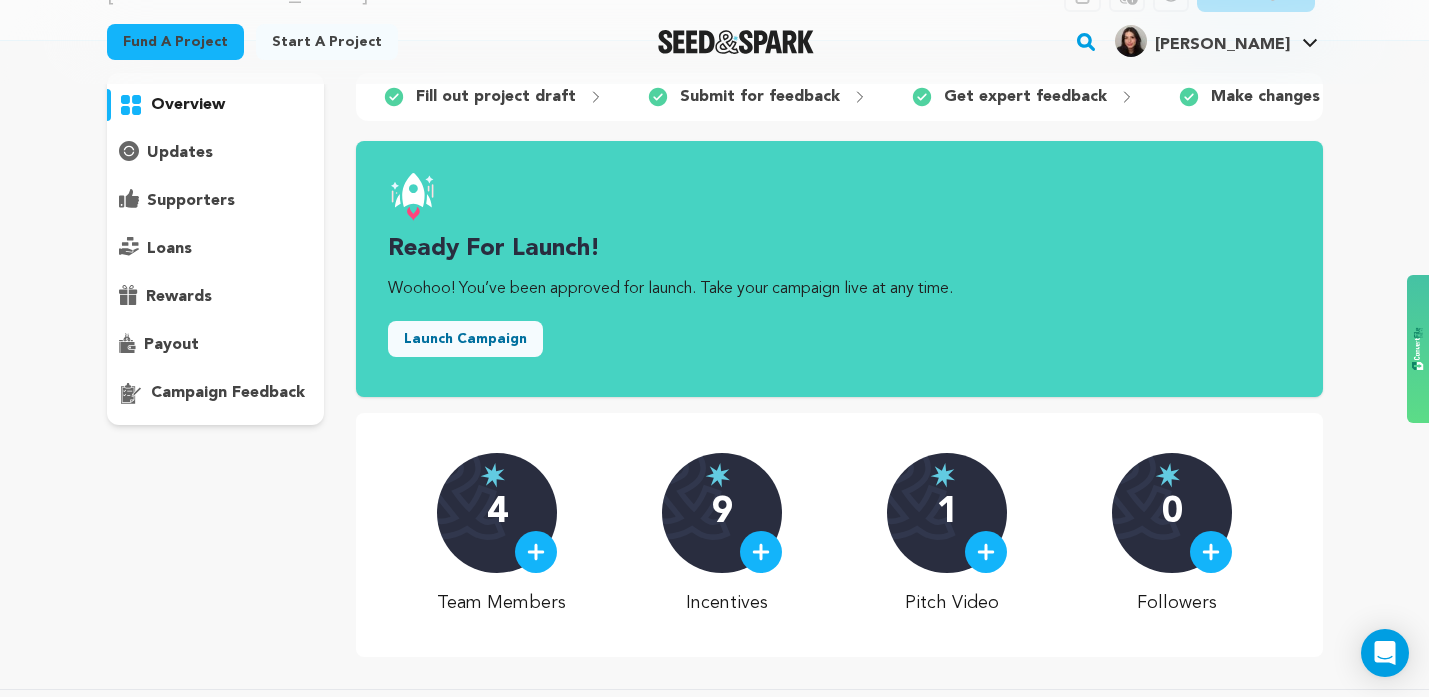 click on "Launch Campaign" at bounding box center (465, 339) 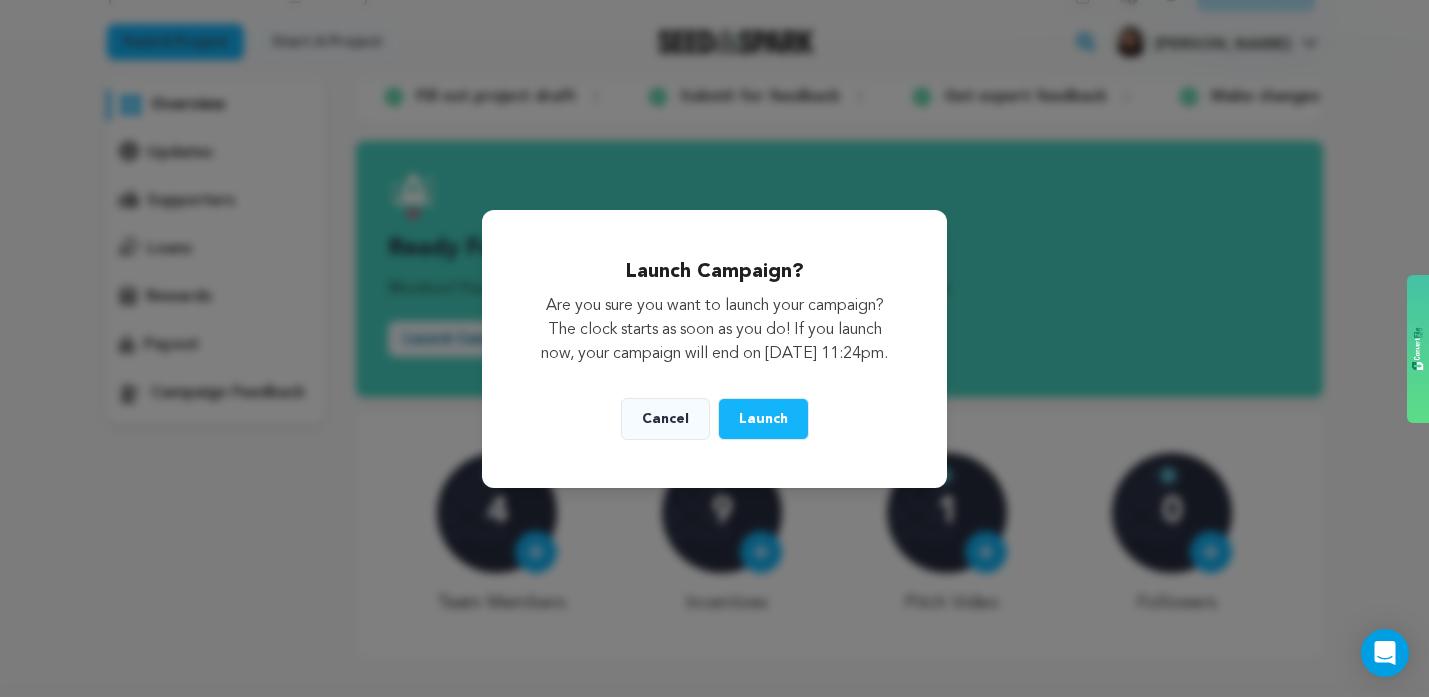 click on "Are you sure you want to launch your campaign?
The clock starts as soon as you do! If you launch now, your campaign will end on August 08th 2025 at 11:24pm." at bounding box center [715, 330] 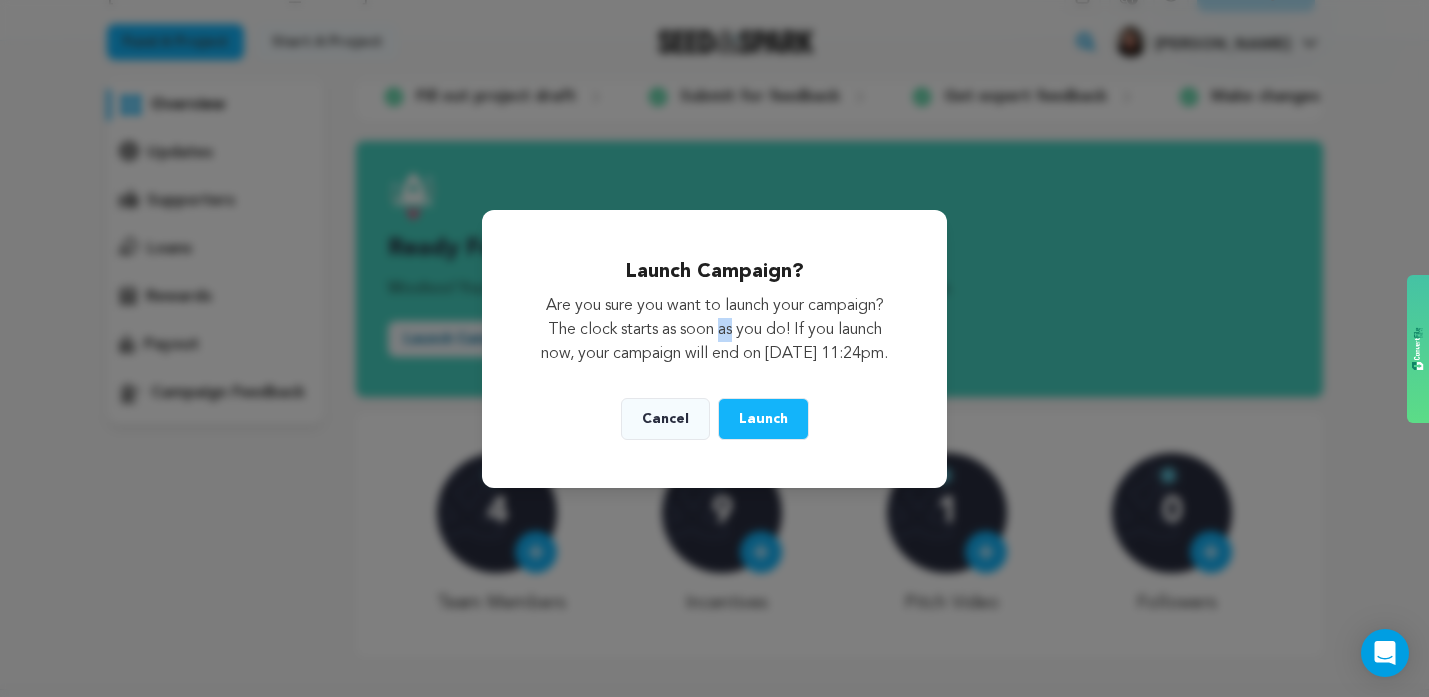 click on "Are you sure you want to launch your campaign?
The clock starts as soon as you do! If you launch now, your campaign will end on August 08th 2025 at 11:24pm." at bounding box center (715, 330) 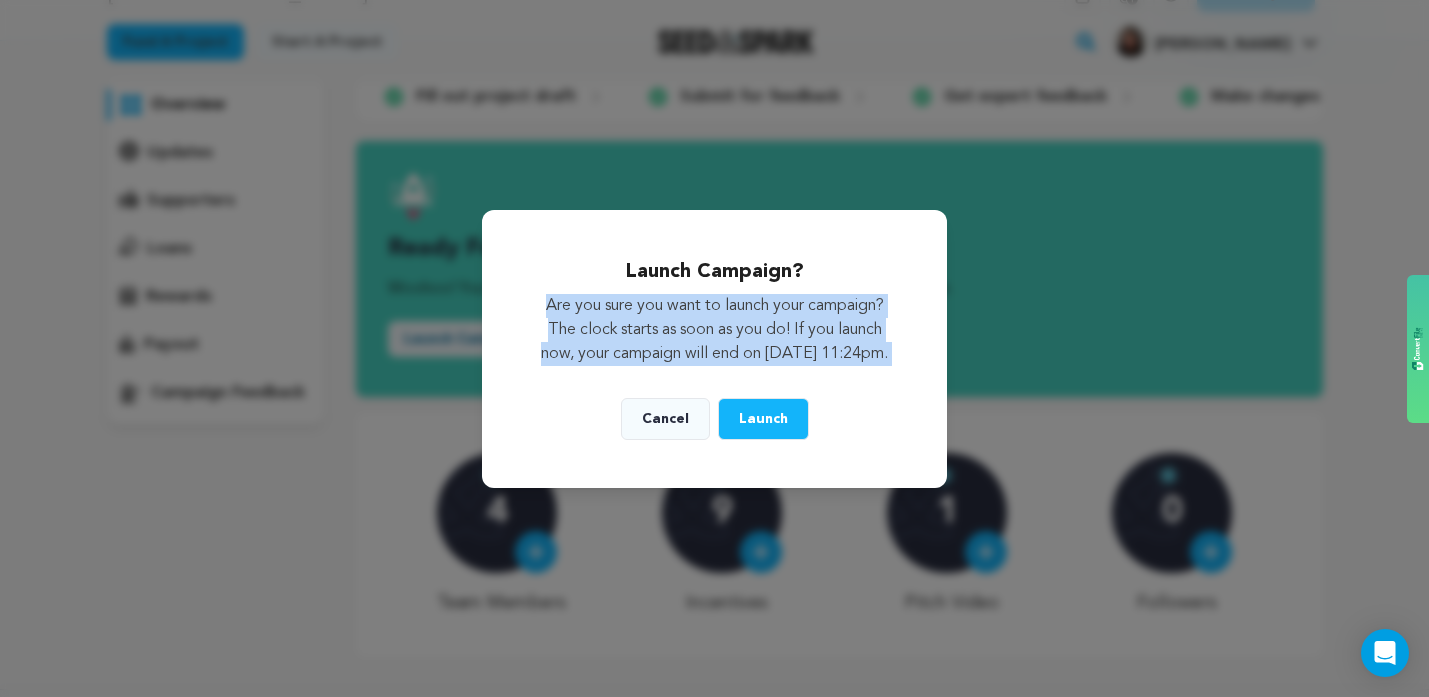 click on "Are you sure you want to launch your campaign?
The clock starts as soon as you do! If you launch now, your campaign will end on August 08th 2025 at 11:24pm." at bounding box center [715, 330] 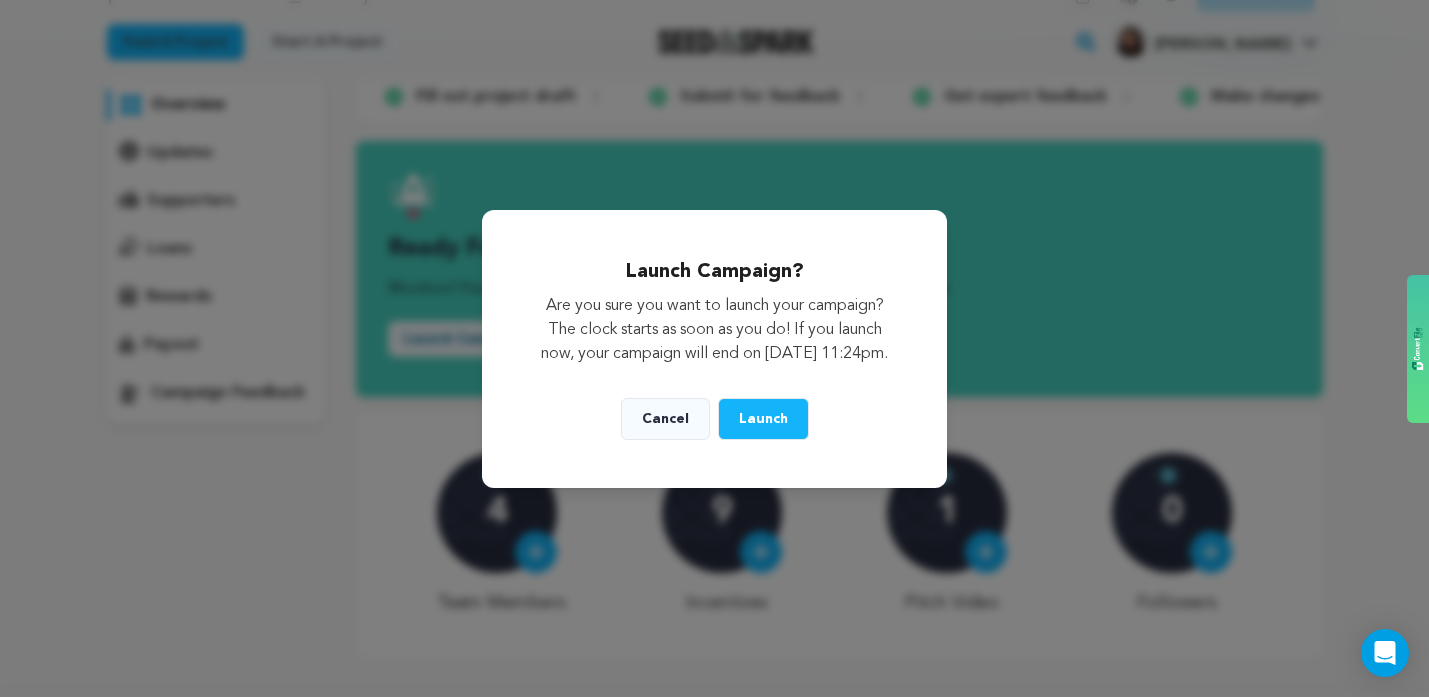 click on "Are you sure you want to launch your campaign?
The clock starts as soon as you do! If you launch now, your campaign will end on August 08th 2025 at 11:24pm." at bounding box center (715, 330) 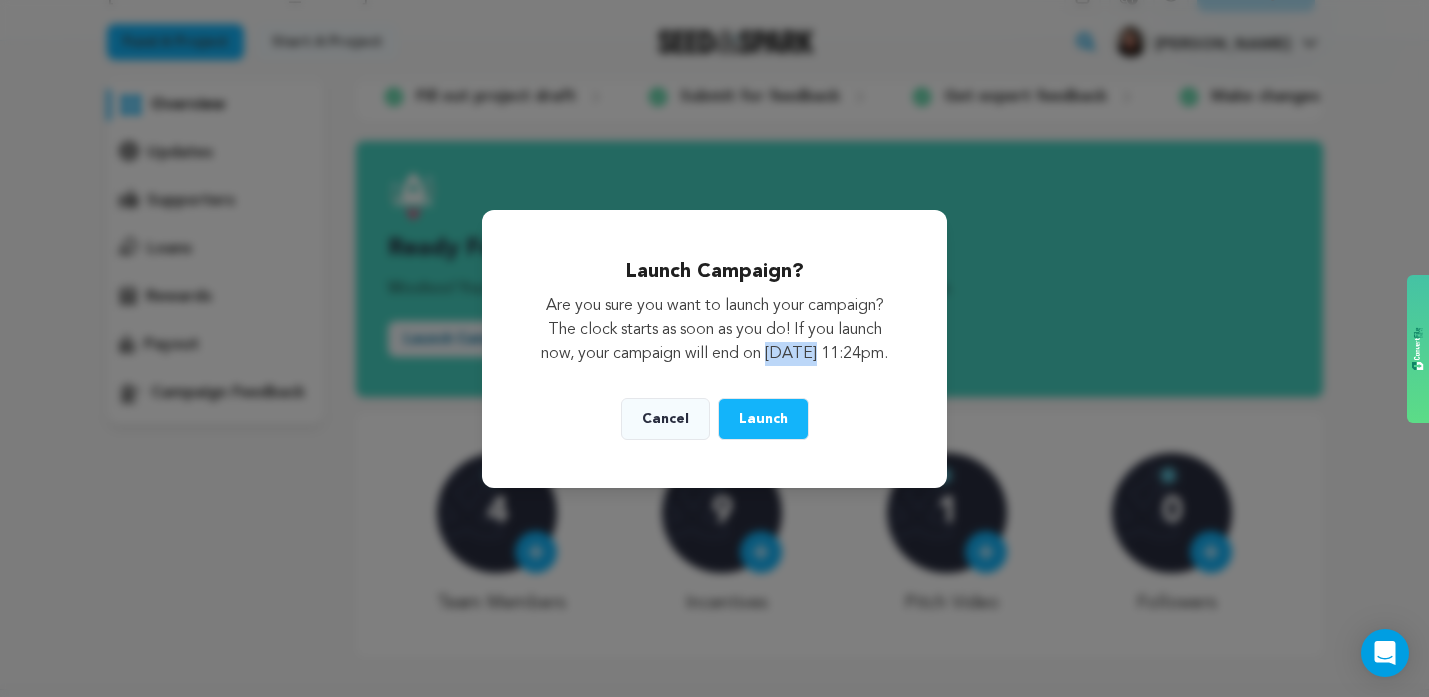 click on "Are you sure you want to launch your campaign?
The clock starts as soon as you do! If you launch now, your campaign will end on August 08th 2025 at 11:24pm." at bounding box center (715, 330) 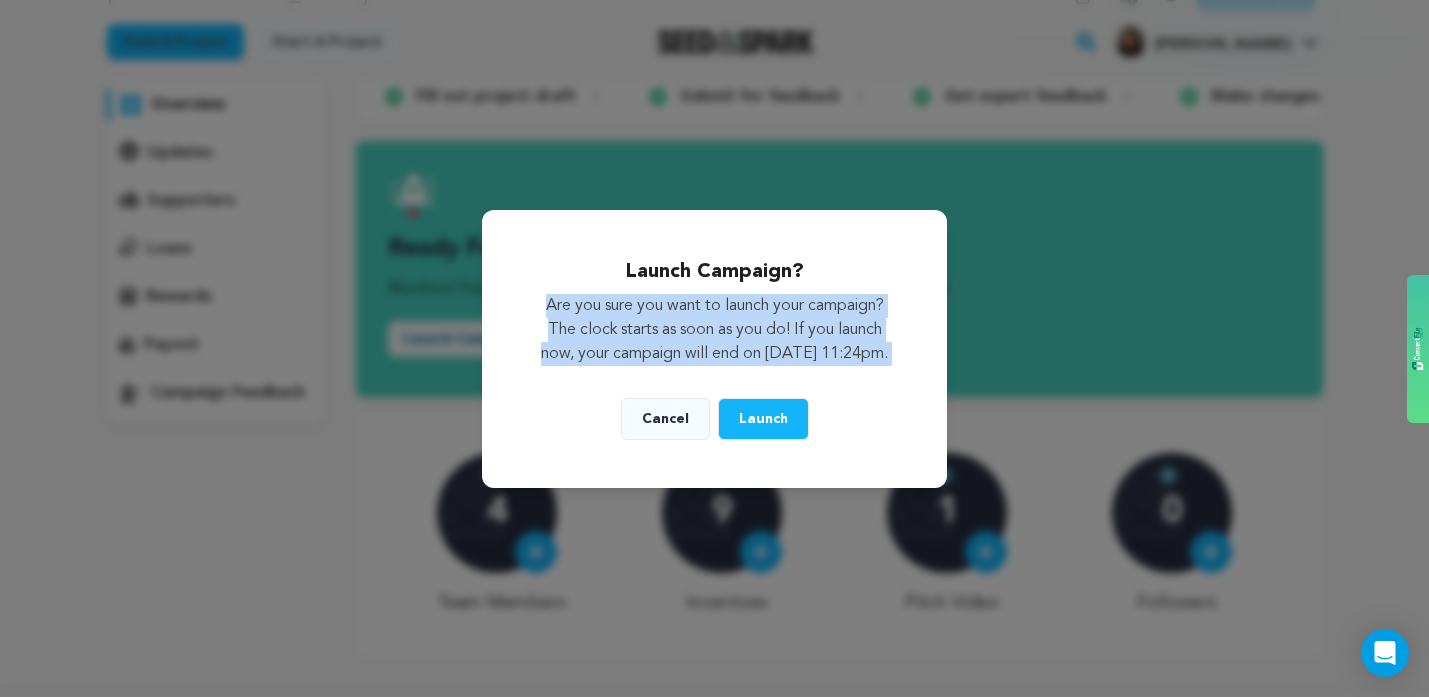click on "Are you sure you want to launch your campaign?
The clock starts as soon as you do! If you launch now, your campaign will end on August 08th 2025 at 11:24pm." at bounding box center (715, 330) 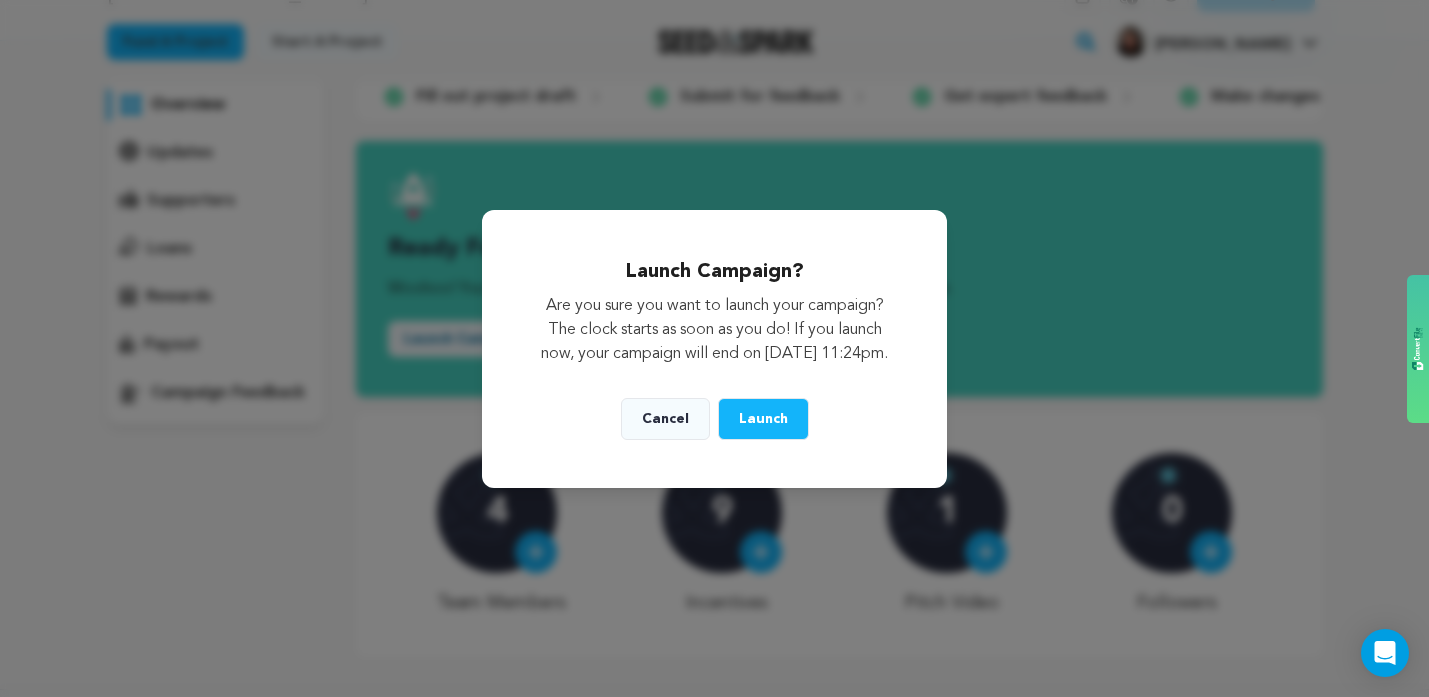 click on "Launch" at bounding box center [763, 419] 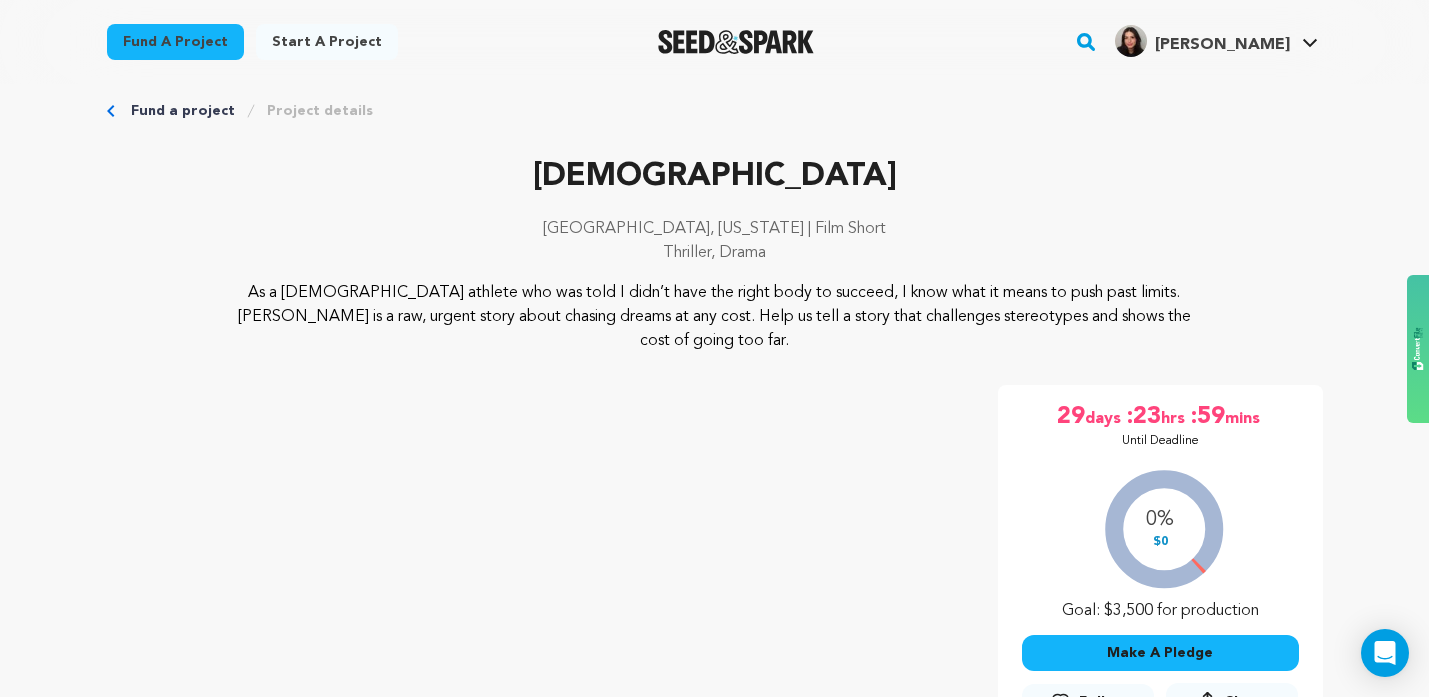 scroll, scrollTop: 0, scrollLeft: 0, axis: both 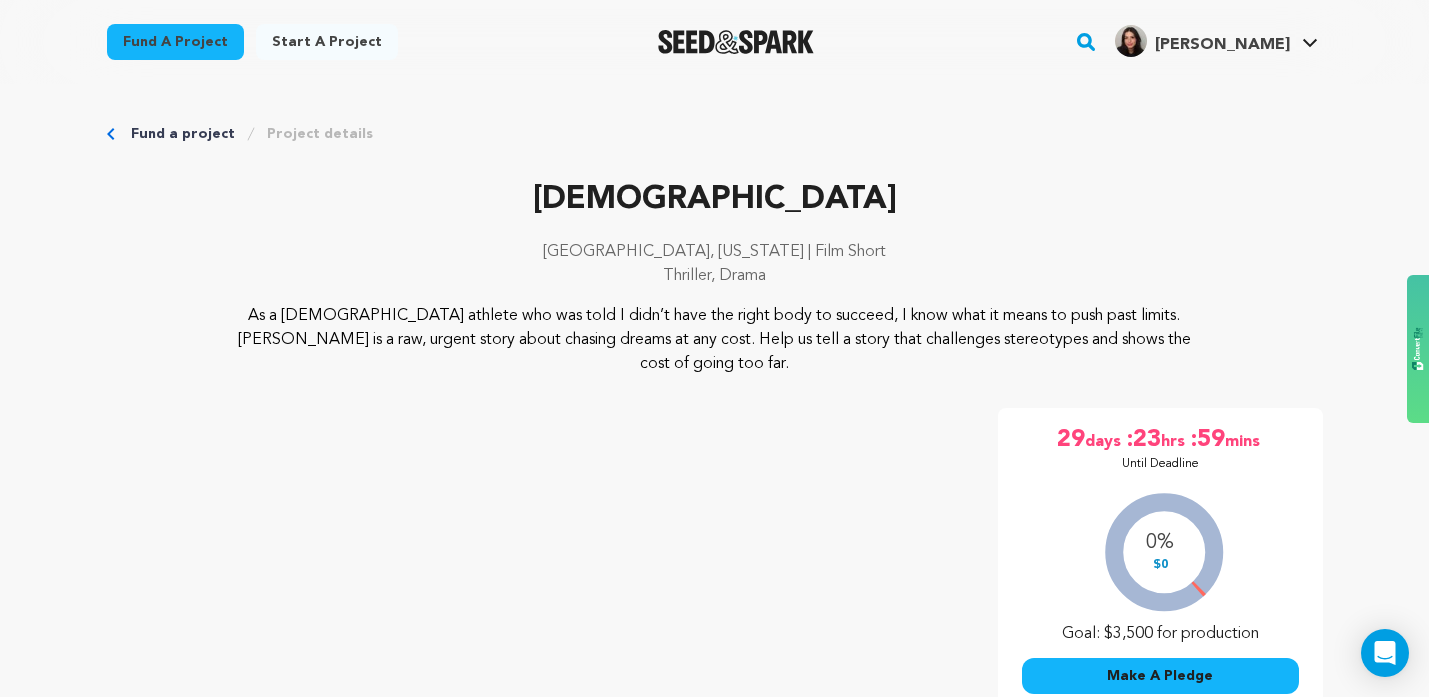 click on "[DEMOGRAPHIC_DATA]" at bounding box center (715, 200) 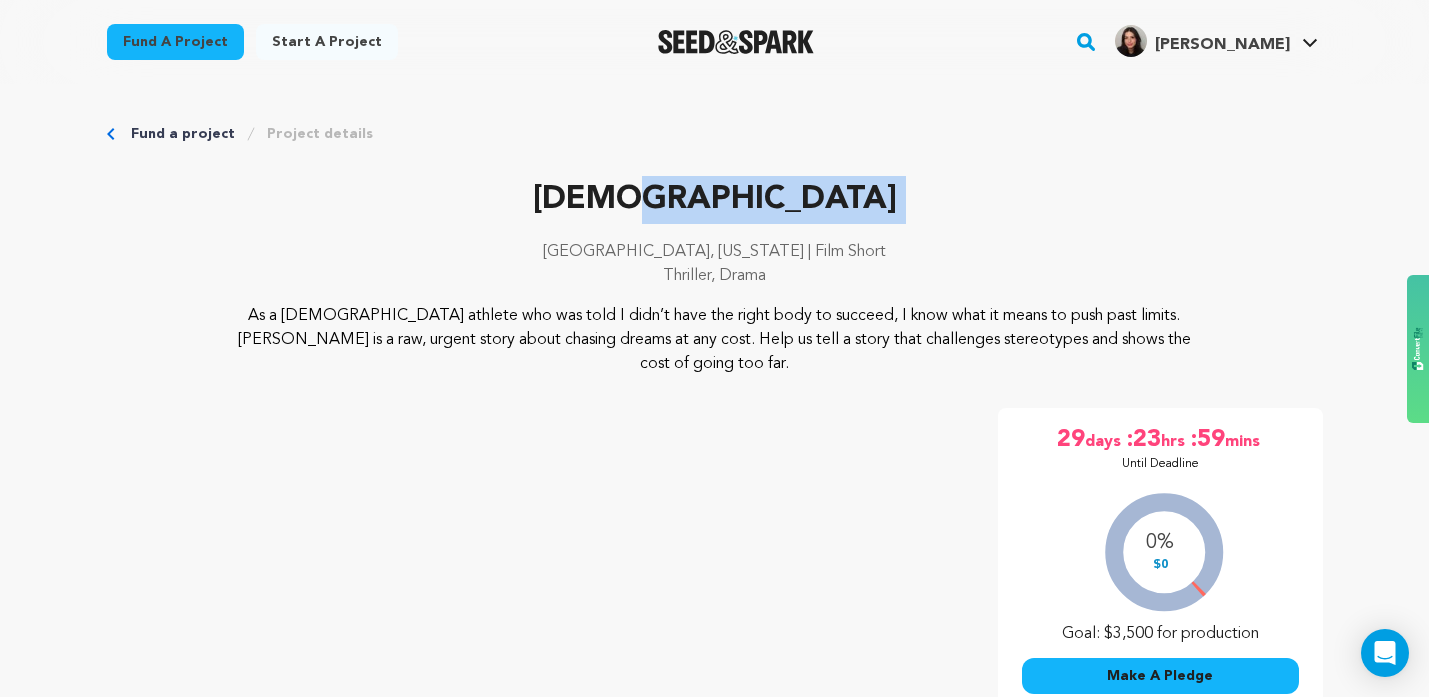 click on "[DEMOGRAPHIC_DATA]" at bounding box center [715, 200] 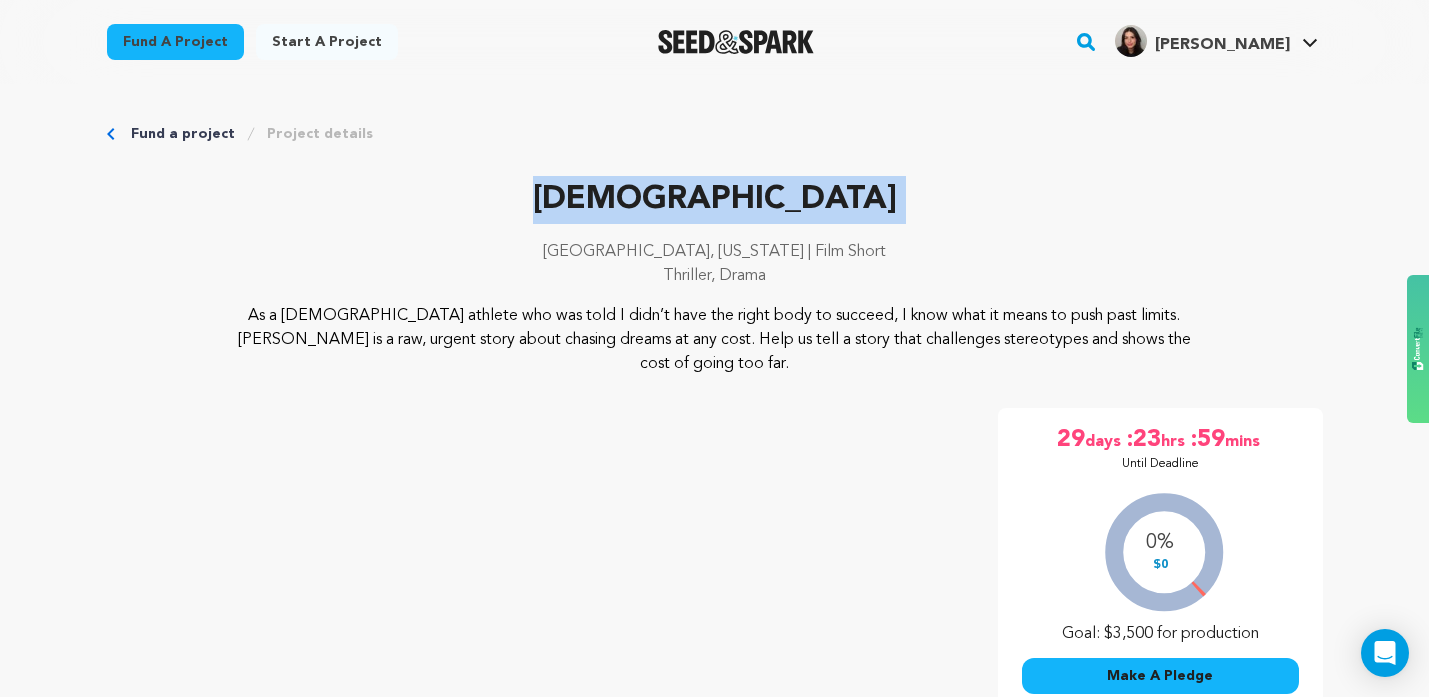 click on "[DEMOGRAPHIC_DATA]" at bounding box center (715, 200) 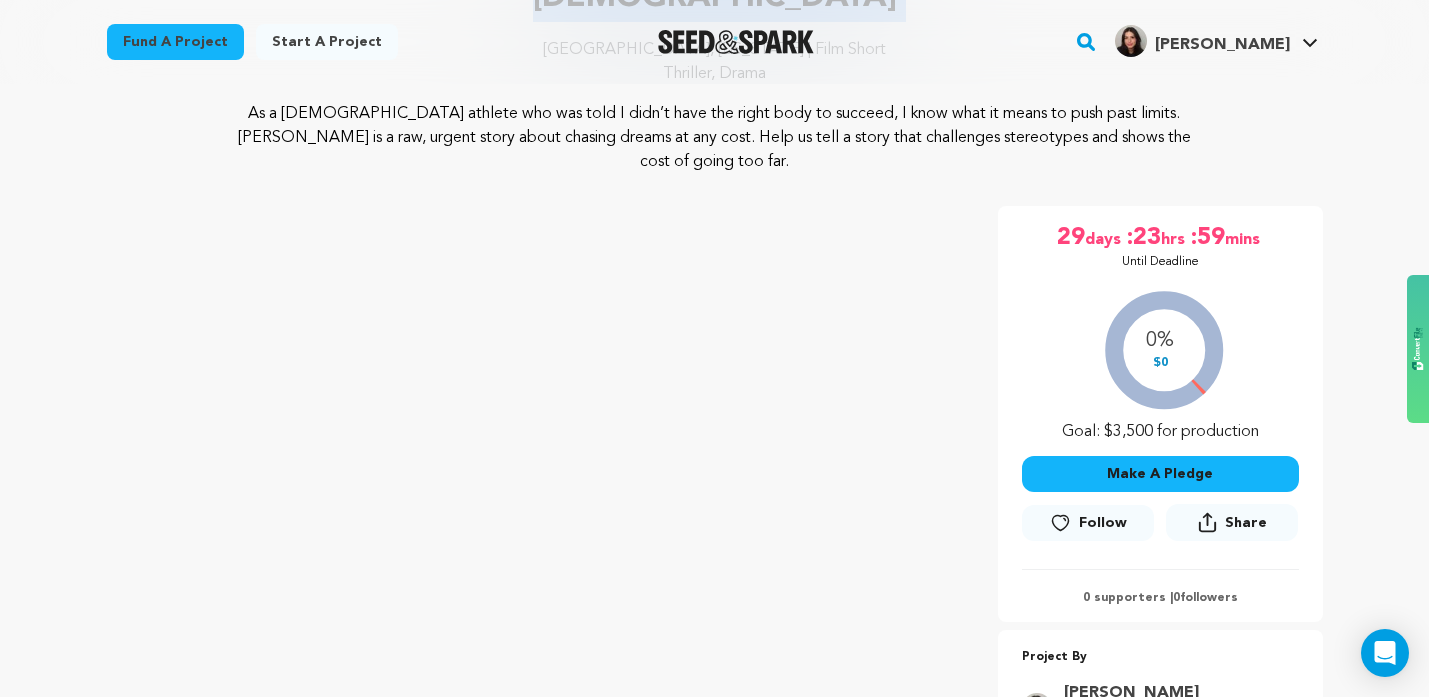 scroll, scrollTop: 200, scrollLeft: 0, axis: vertical 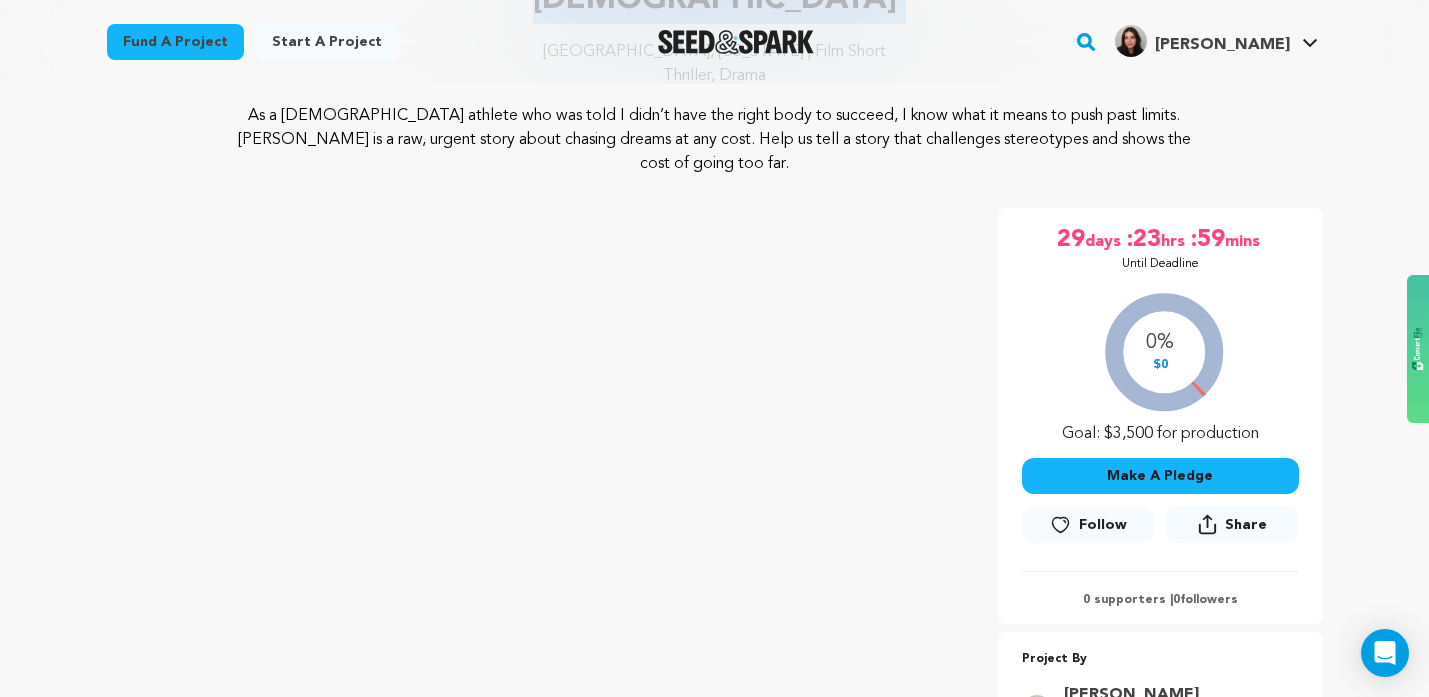 click on "Share" at bounding box center (1246, 525) 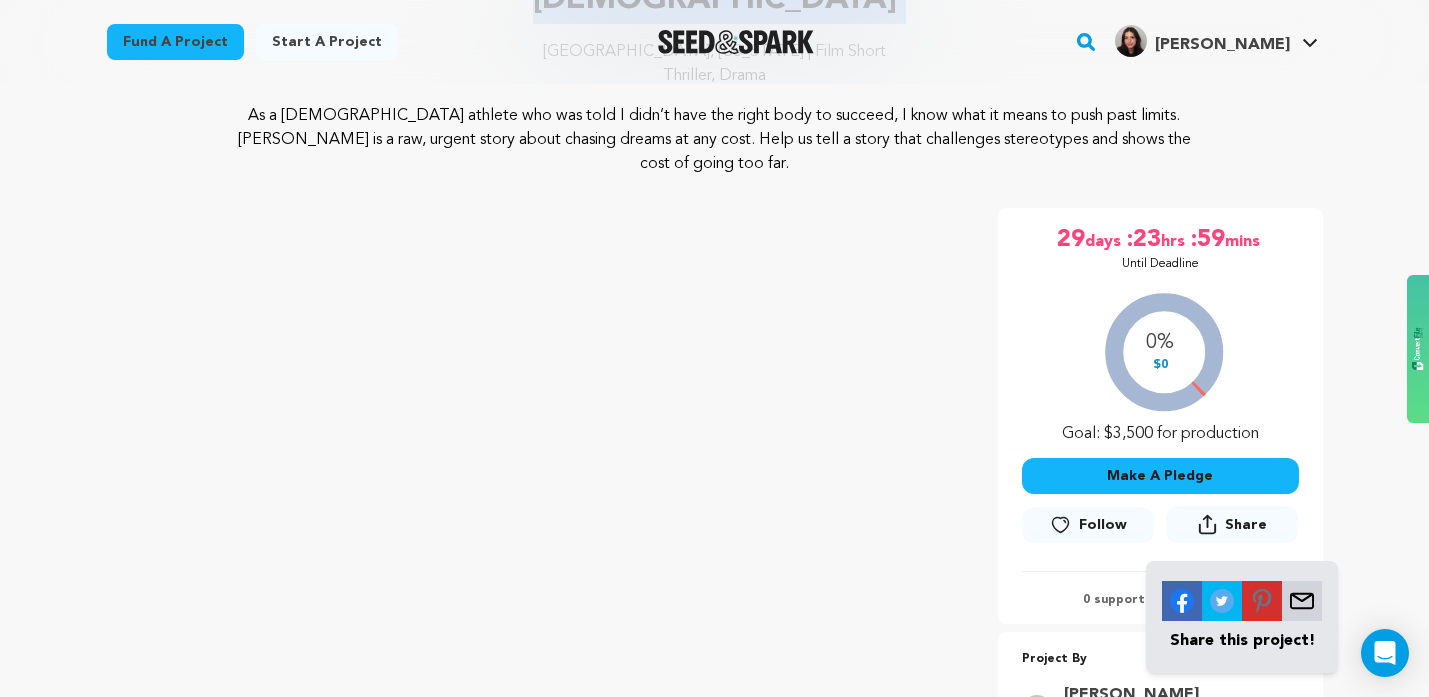 click at bounding box center (1302, 601) 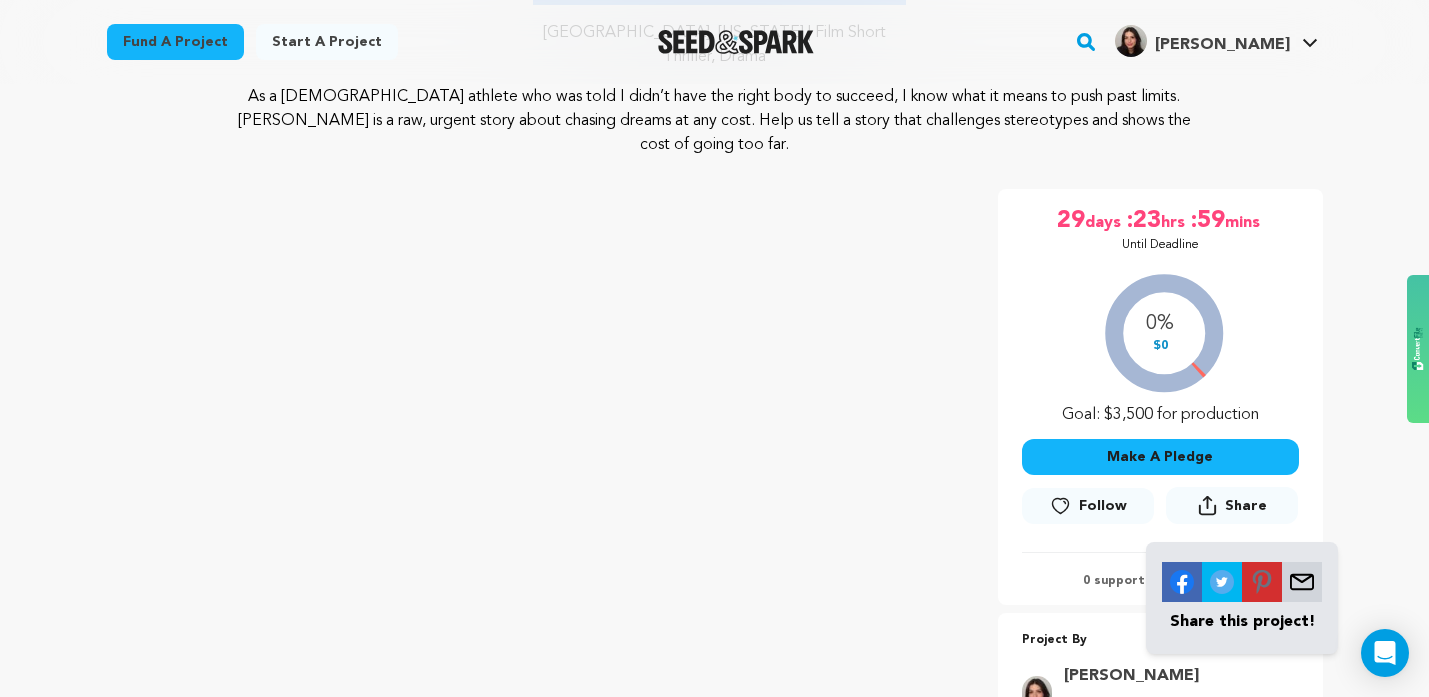 scroll, scrollTop: 224, scrollLeft: 0, axis: vertical 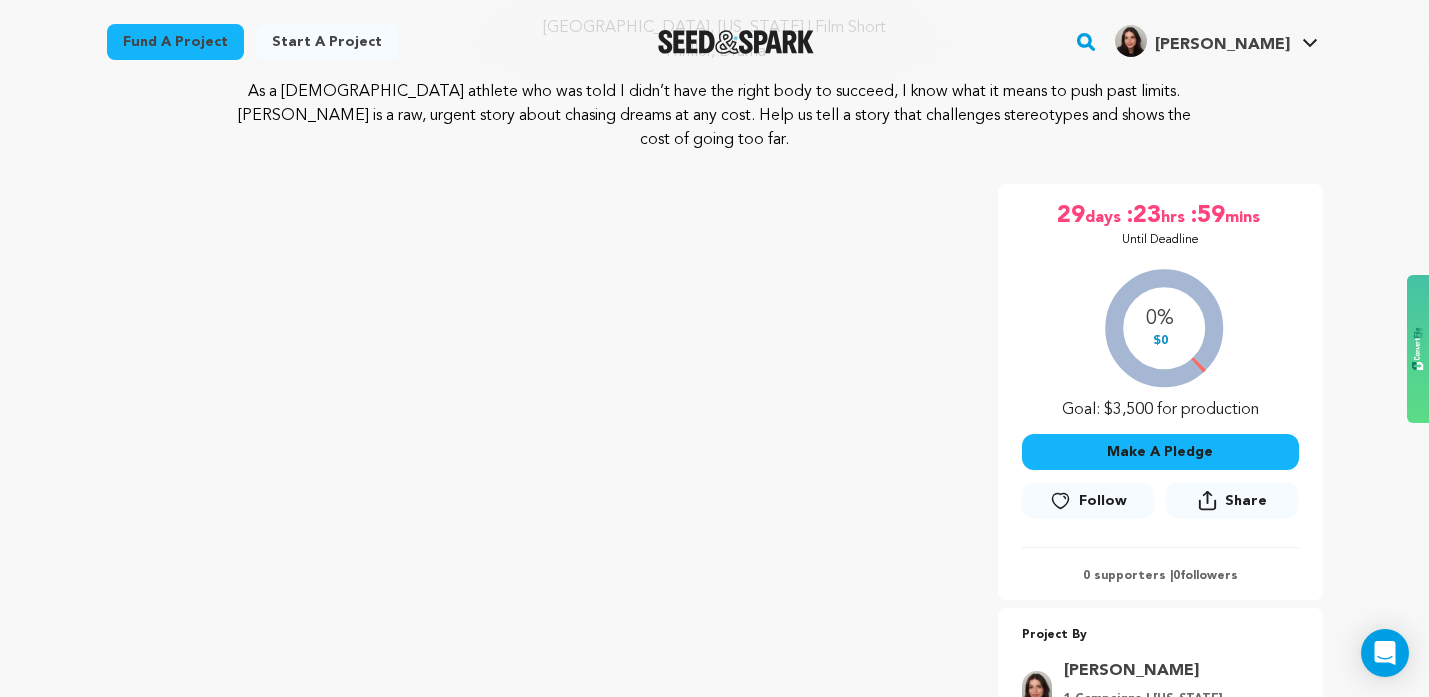 click on "Share" at bounding box center (1246, 501) 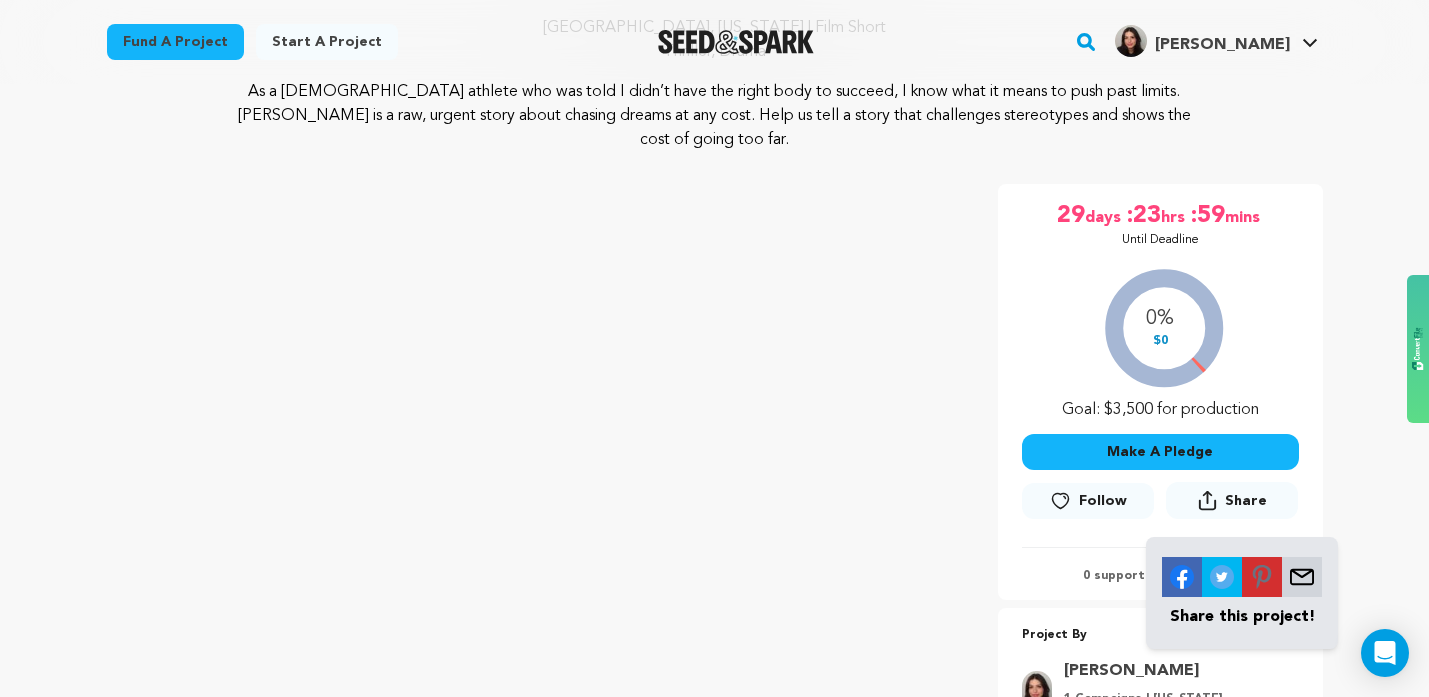 click at bounding box center (1302, 577) 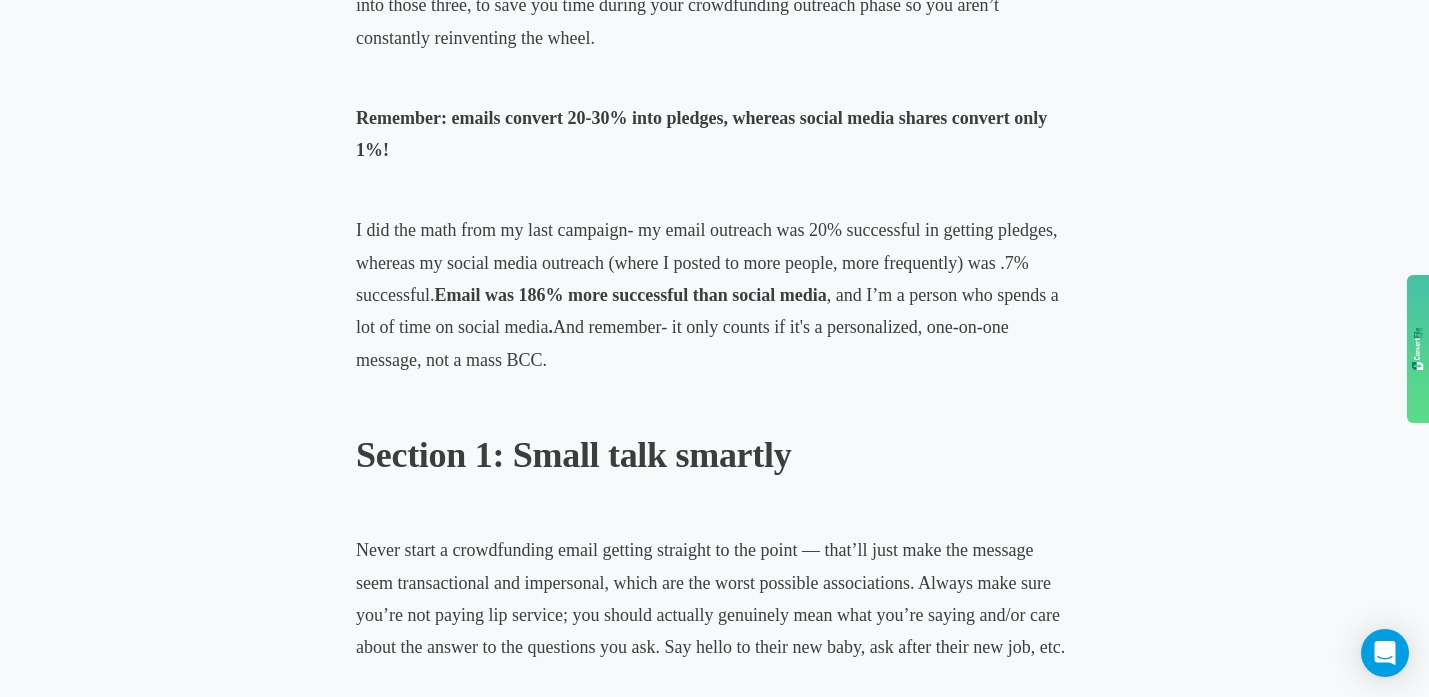 scroll, scrollTop: 1199, scrollLeft: 0, axis: vertical 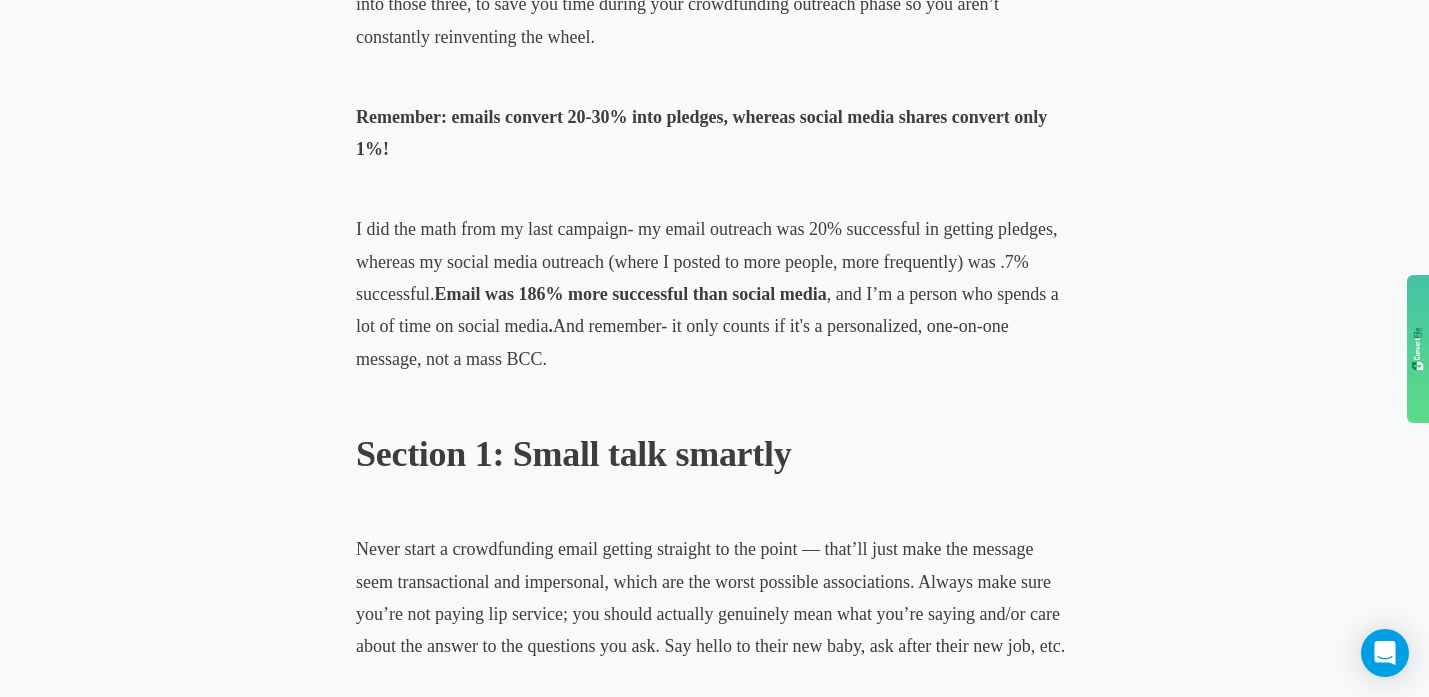 click on "Remember: emails convert 20-30% into pledges, whereas social media shares convert only 1%!" at bounding box center (701, 133) 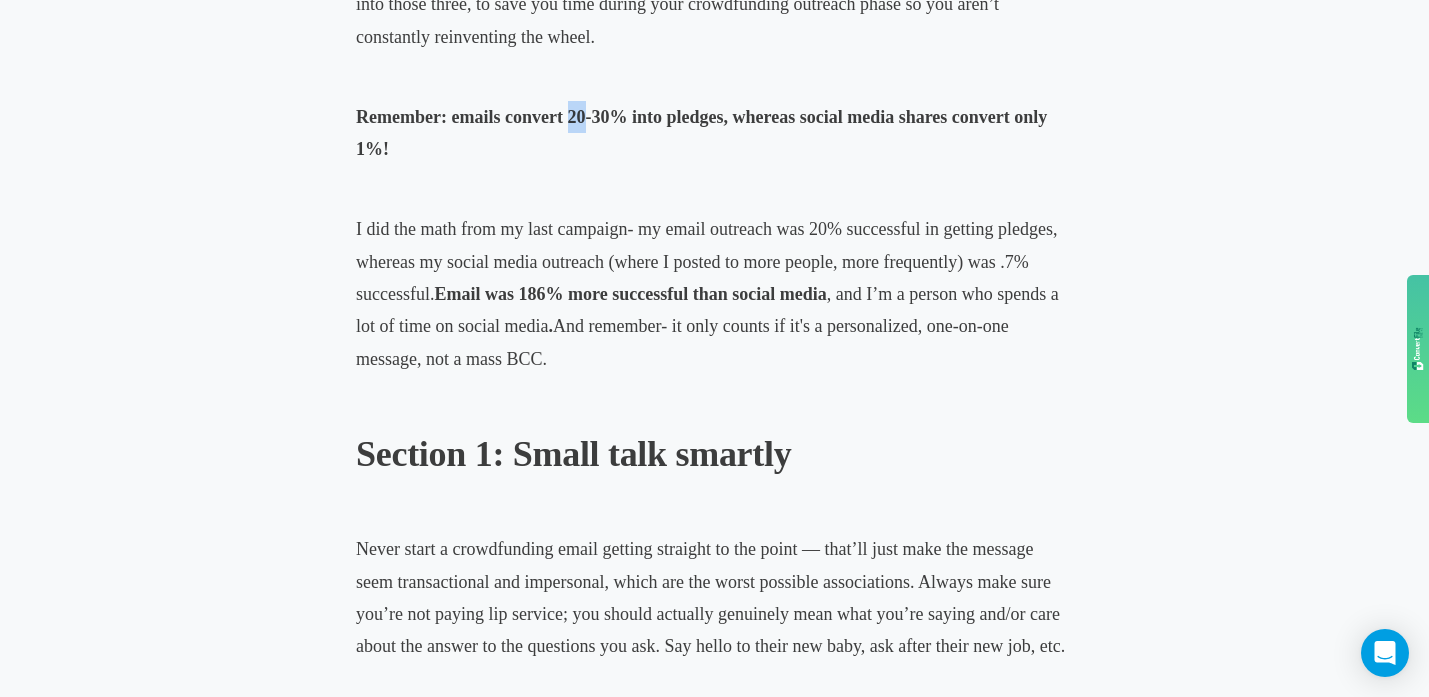click on "Remember: emails convert 20-30% into pledges, whereas social media shares convert only 1%!" at bounding box center (701, 133) 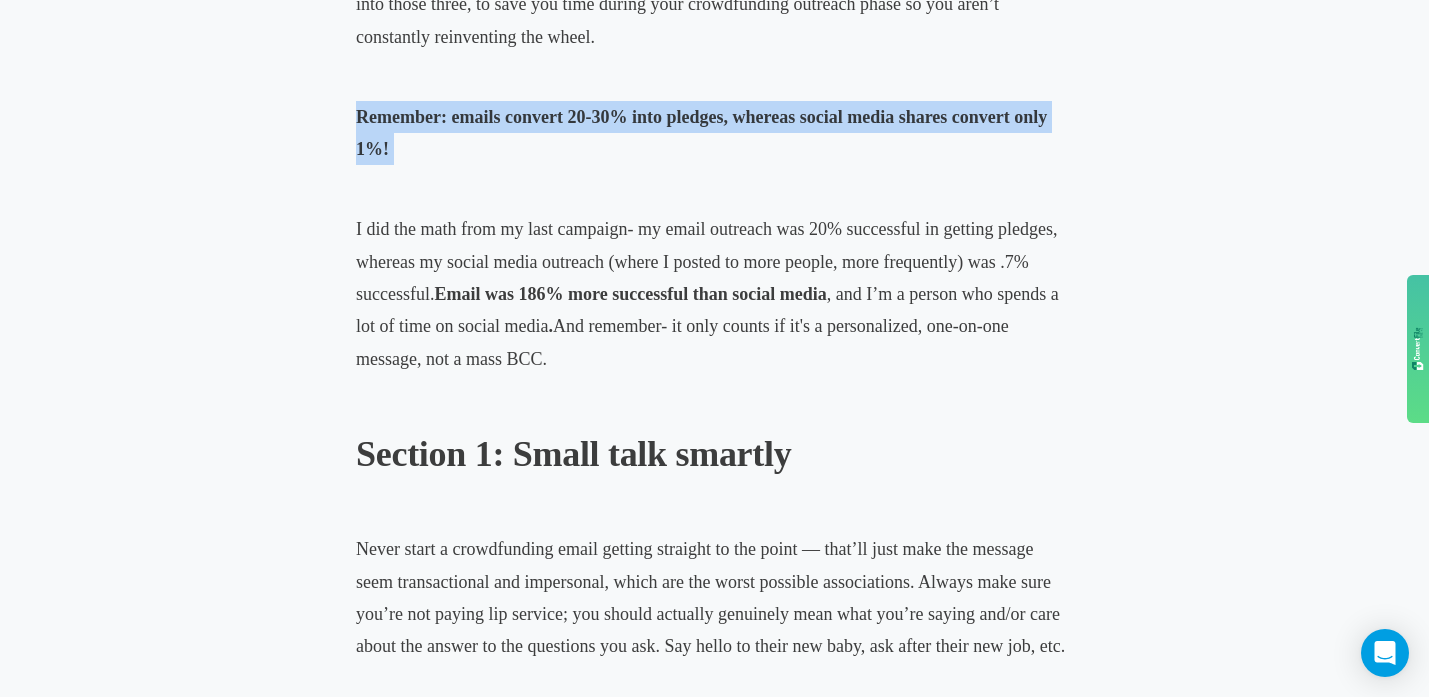 click on "Remember: emails convert 20-30% into pledges, whereas social media shares convert only 1%!" at bounding box center (701, 133) 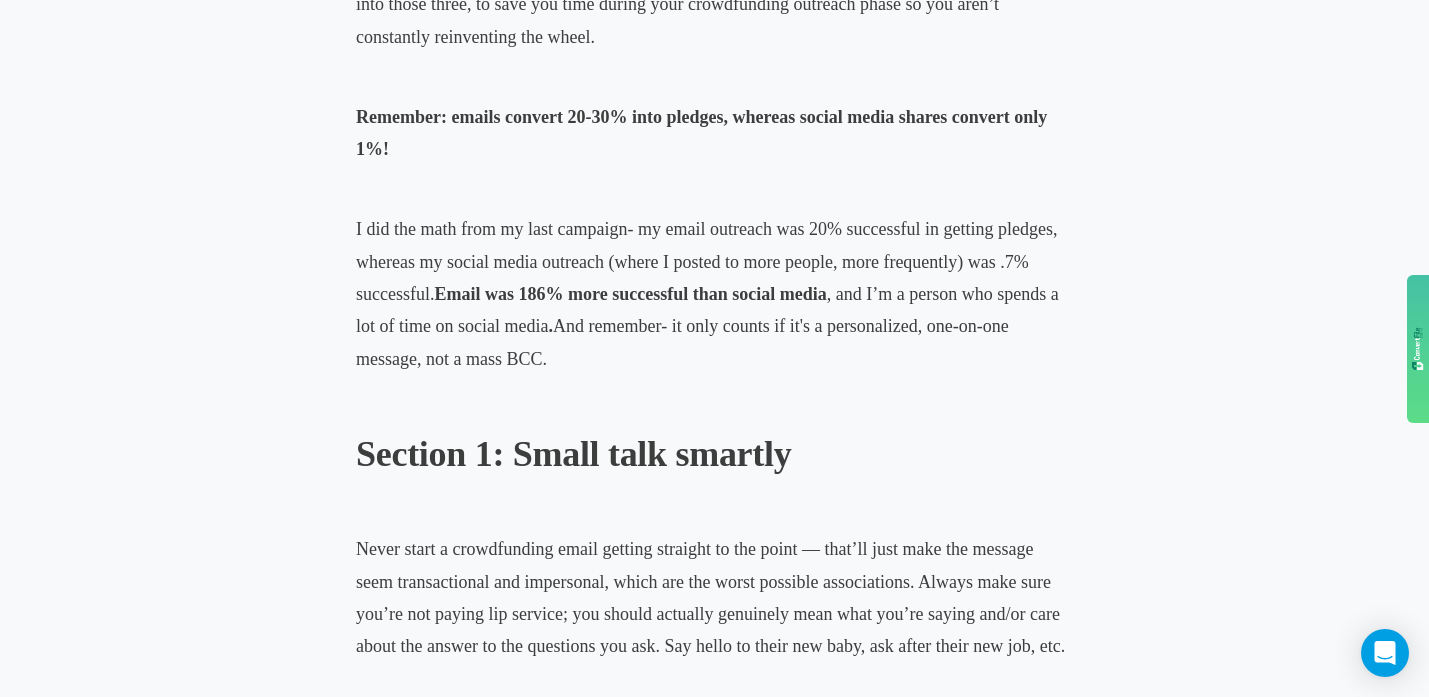 click on "I did the math from my last campaign- my email outreach was 20% successful in getting pledges, whereas my social media outreach (where I posted to more people, more frequently) was .7% successful." at bounding box center [706, 261] 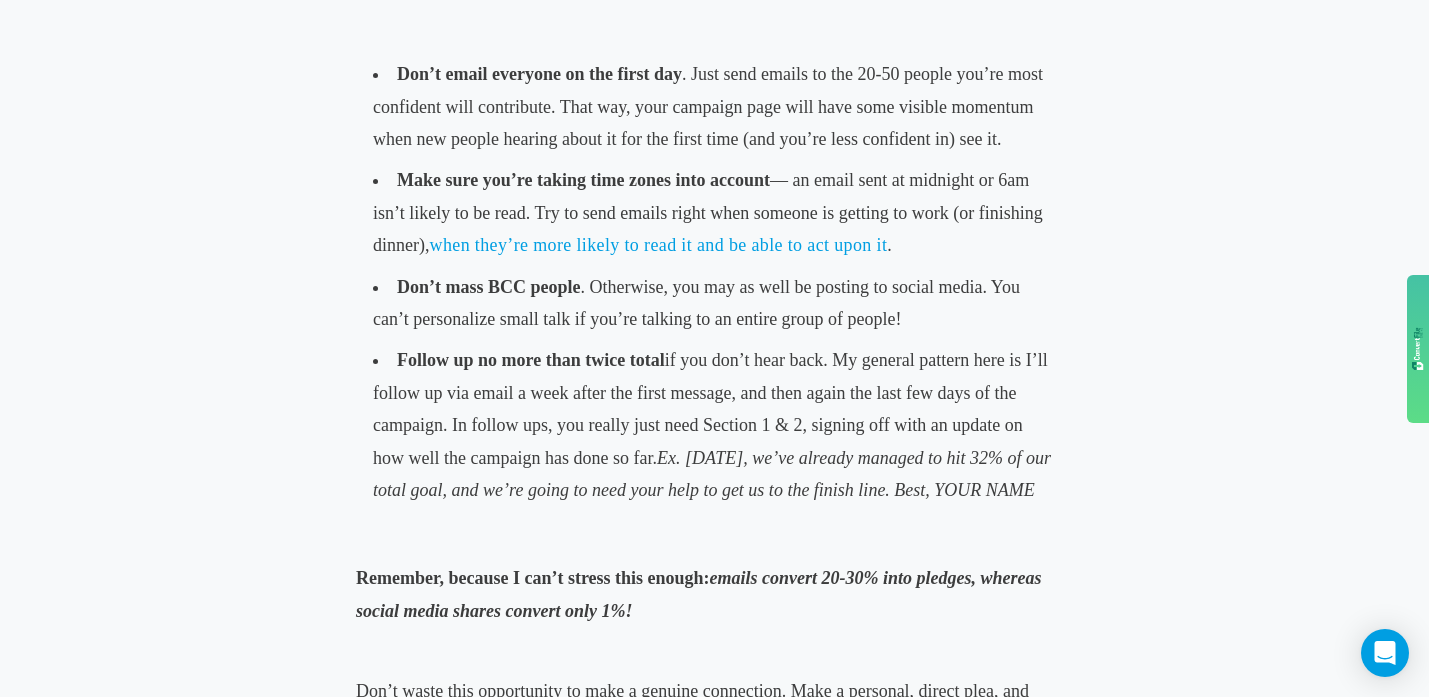 scroll, scrollTop: 5815, scrollLeft: 0, axis: vertical 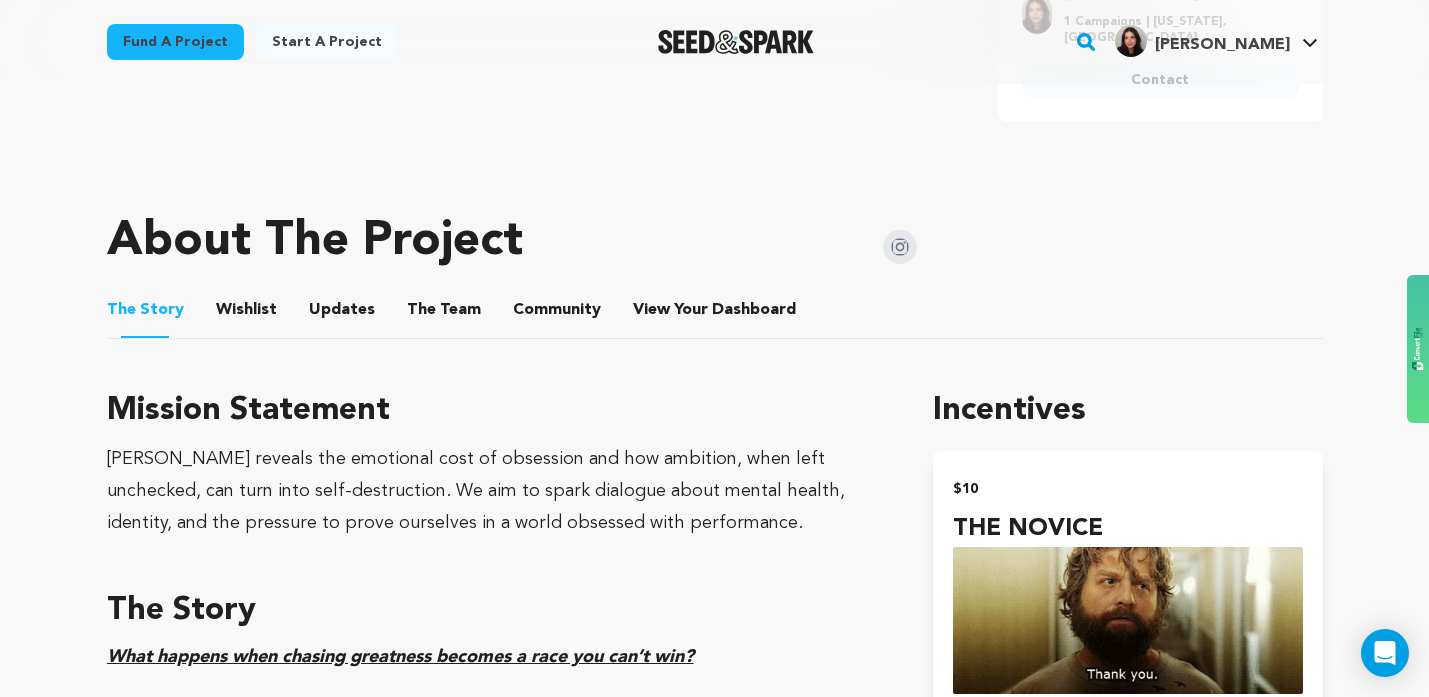 click on "The Team" at bounding box center (444, 314) 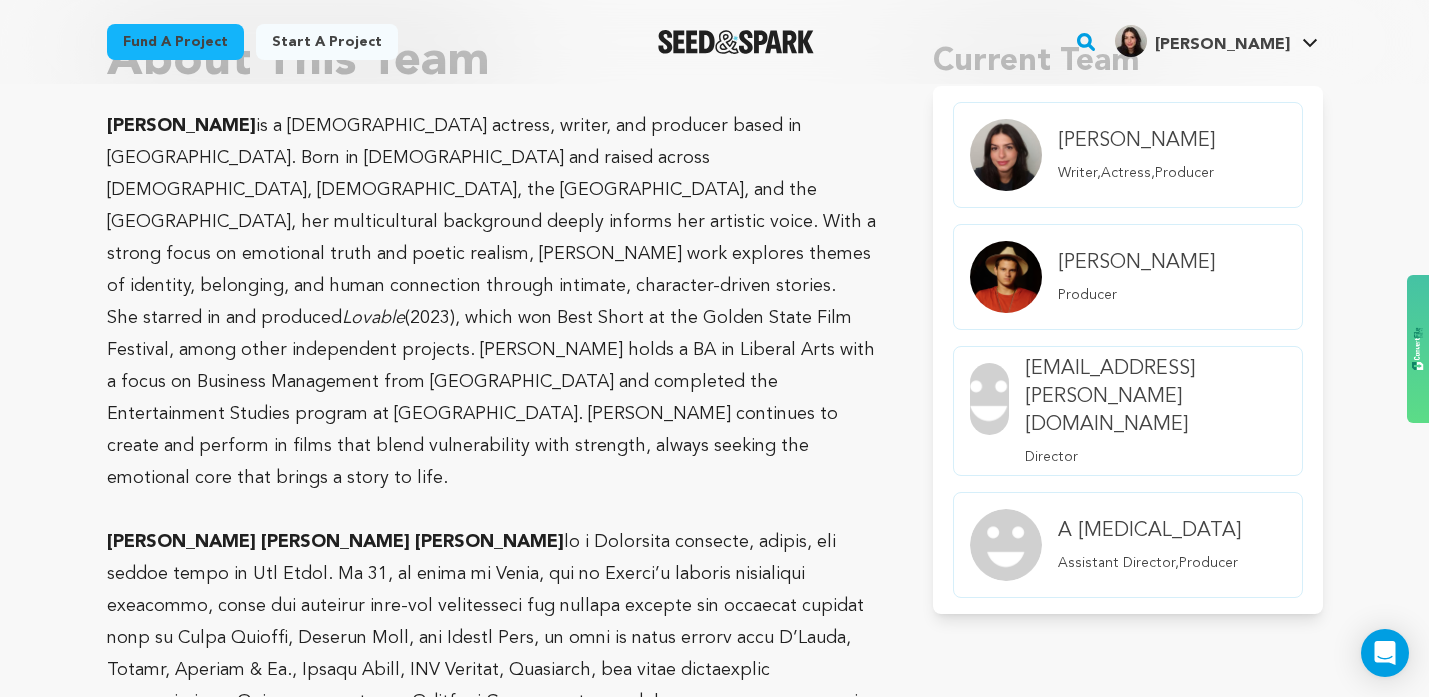 scroll, scrollTop: 1270, scrollLeft: 0, axis: vertical 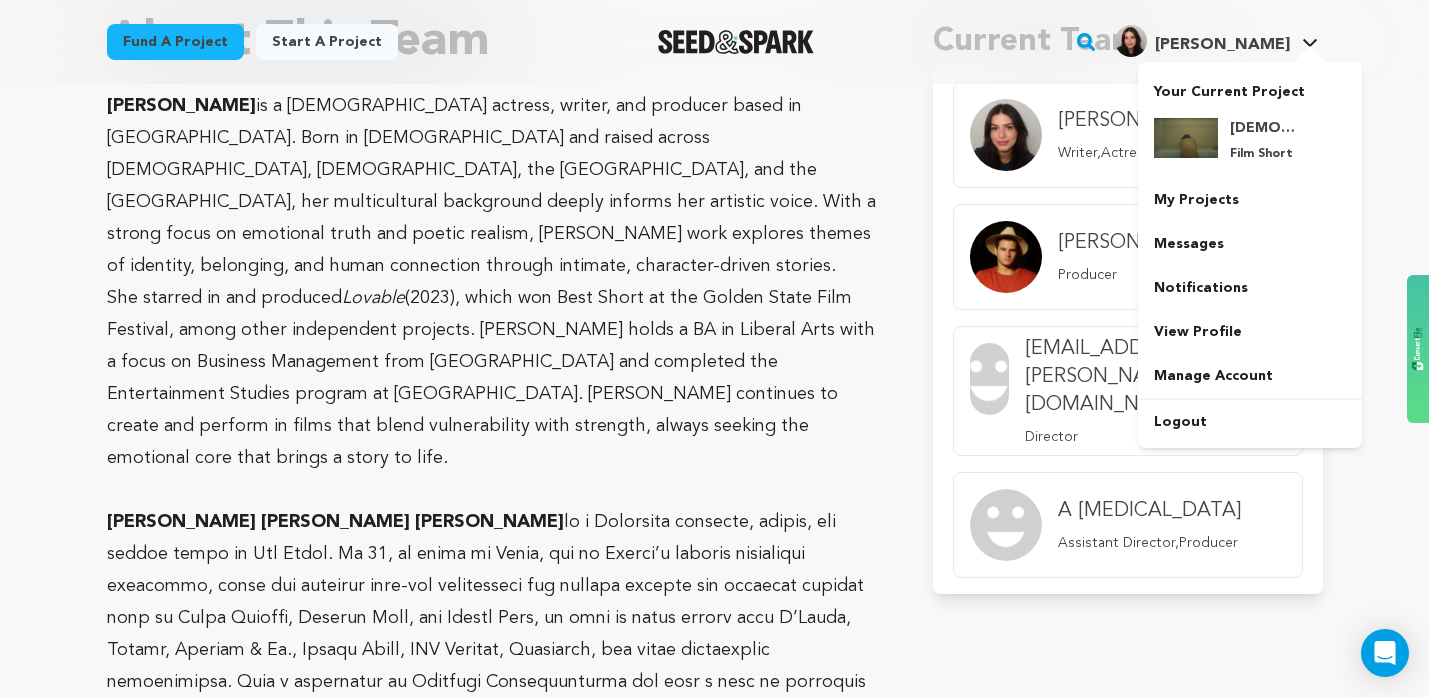 click on "[PERSON_NAME]" at bounding box center [1222, 45] 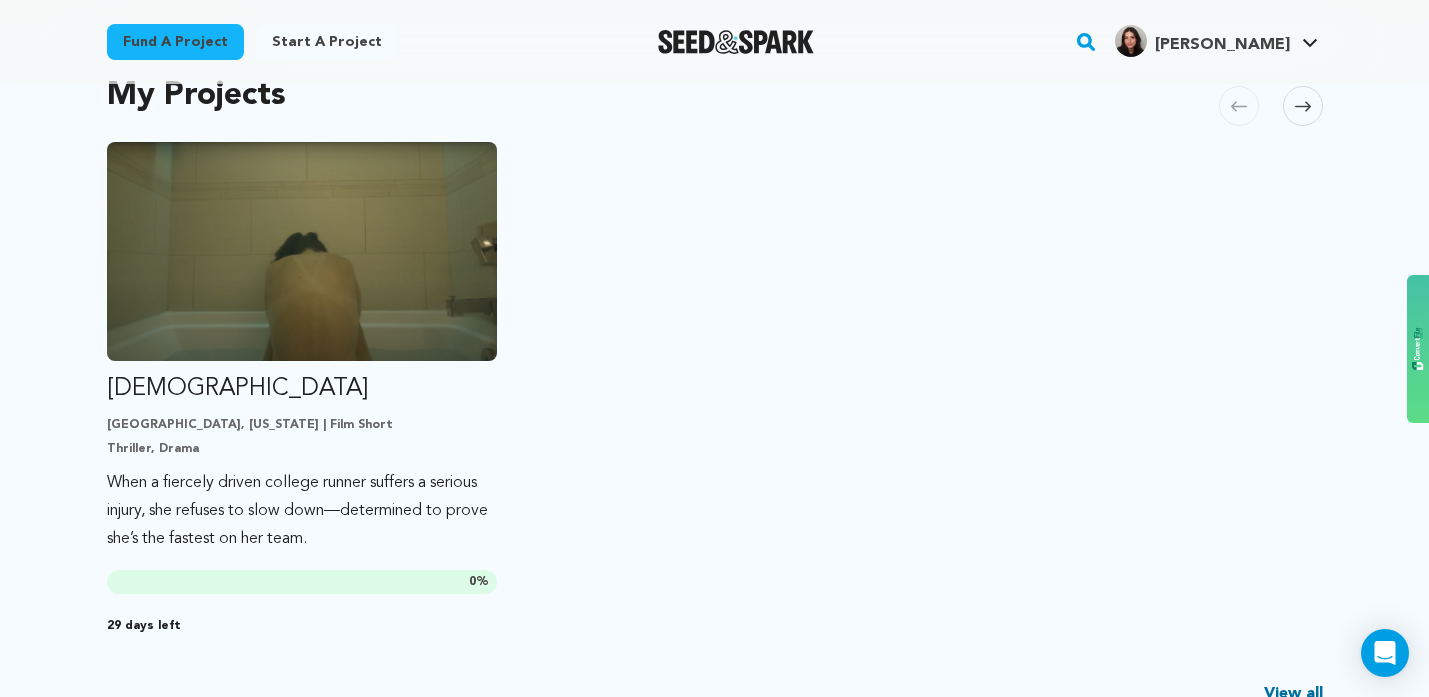 scroll, scrollTop: 447, scrollLeft: 0, axis: vertical 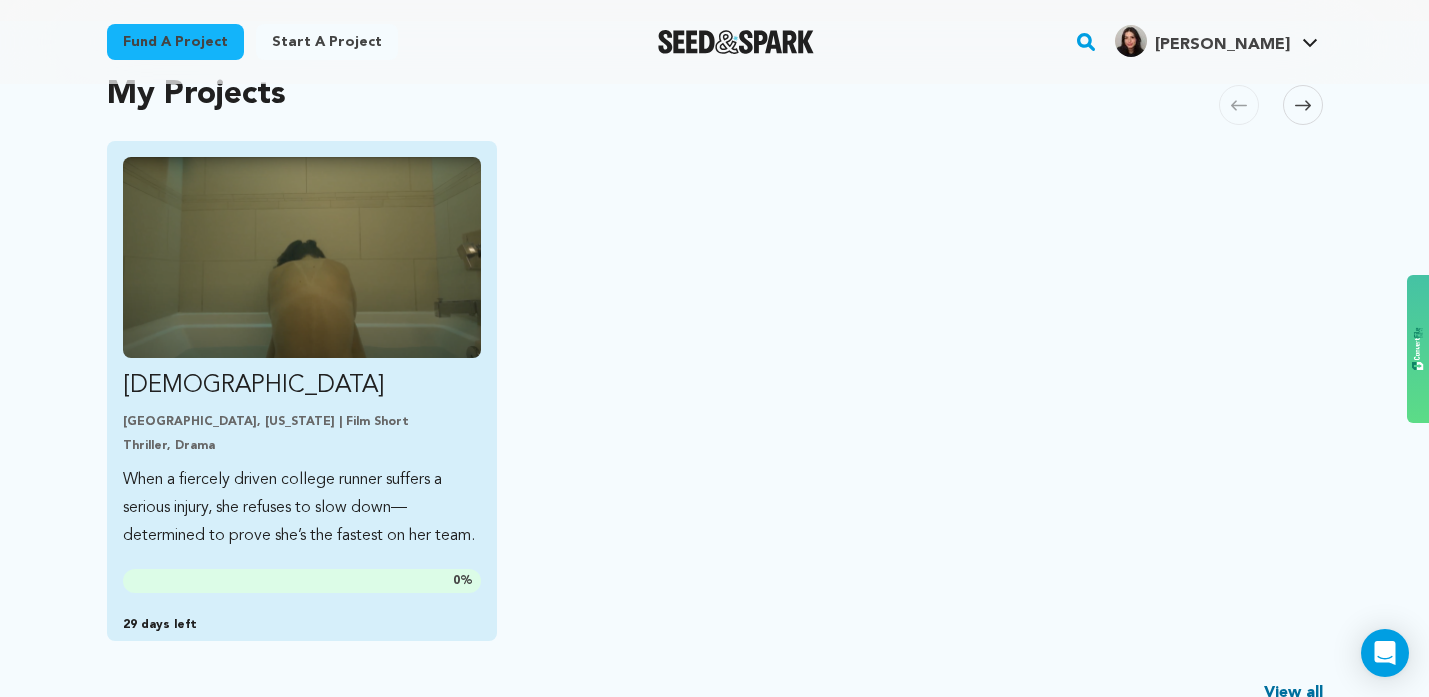 click at bounding box center (302, 257) 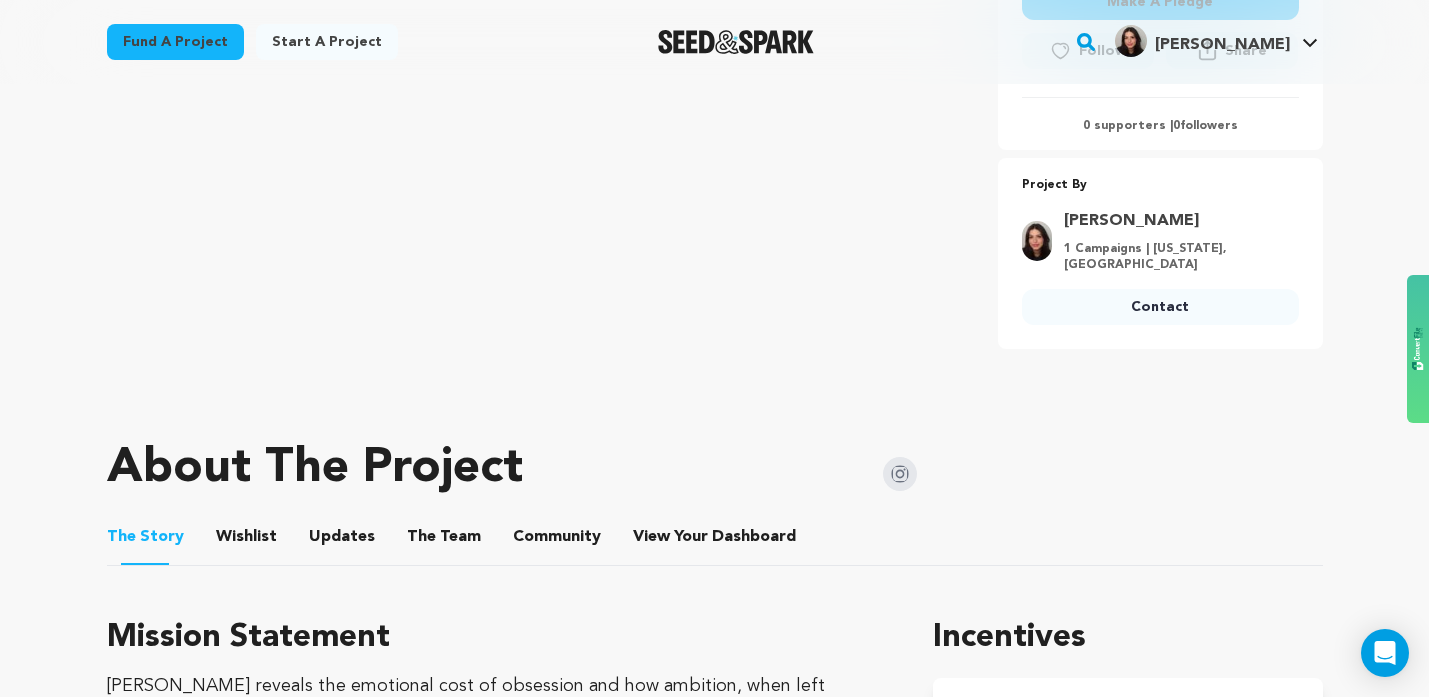 scroll, scrollTop: 602, scrollLeft: 0, axis: vertical 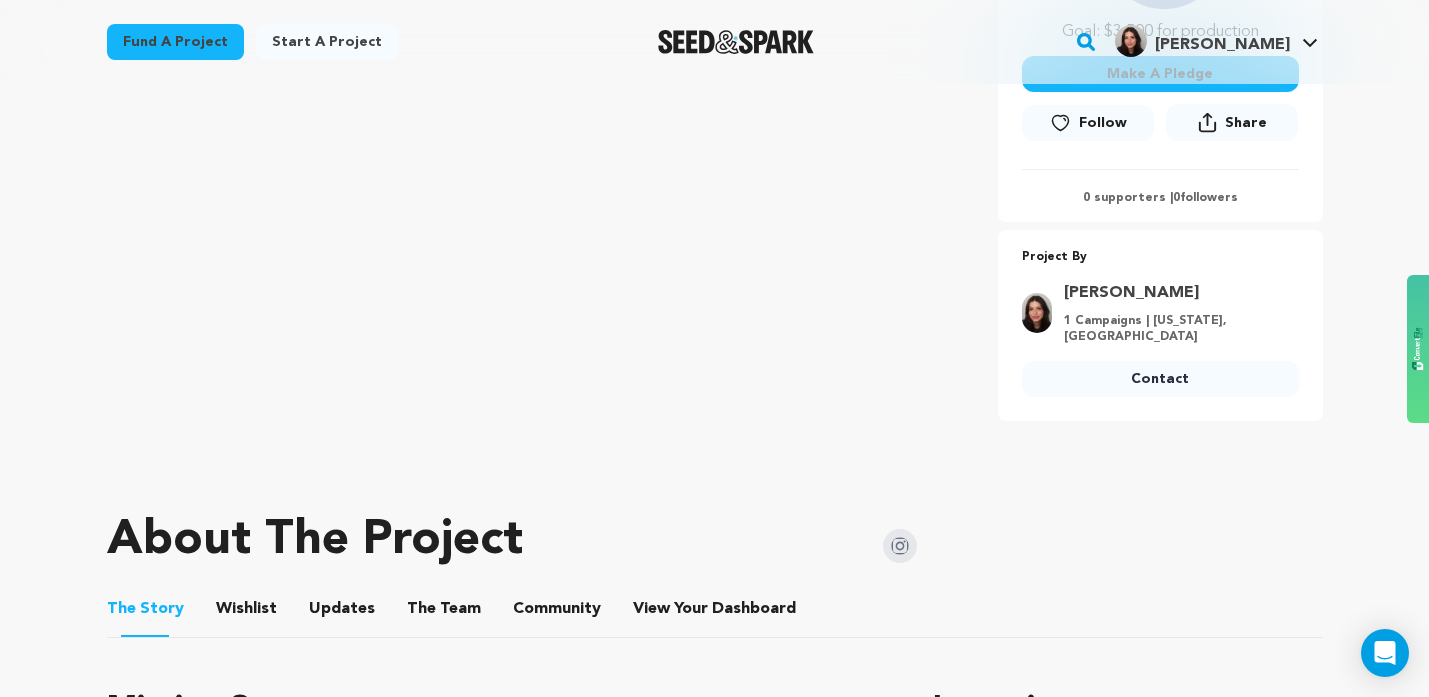click on "The Team" 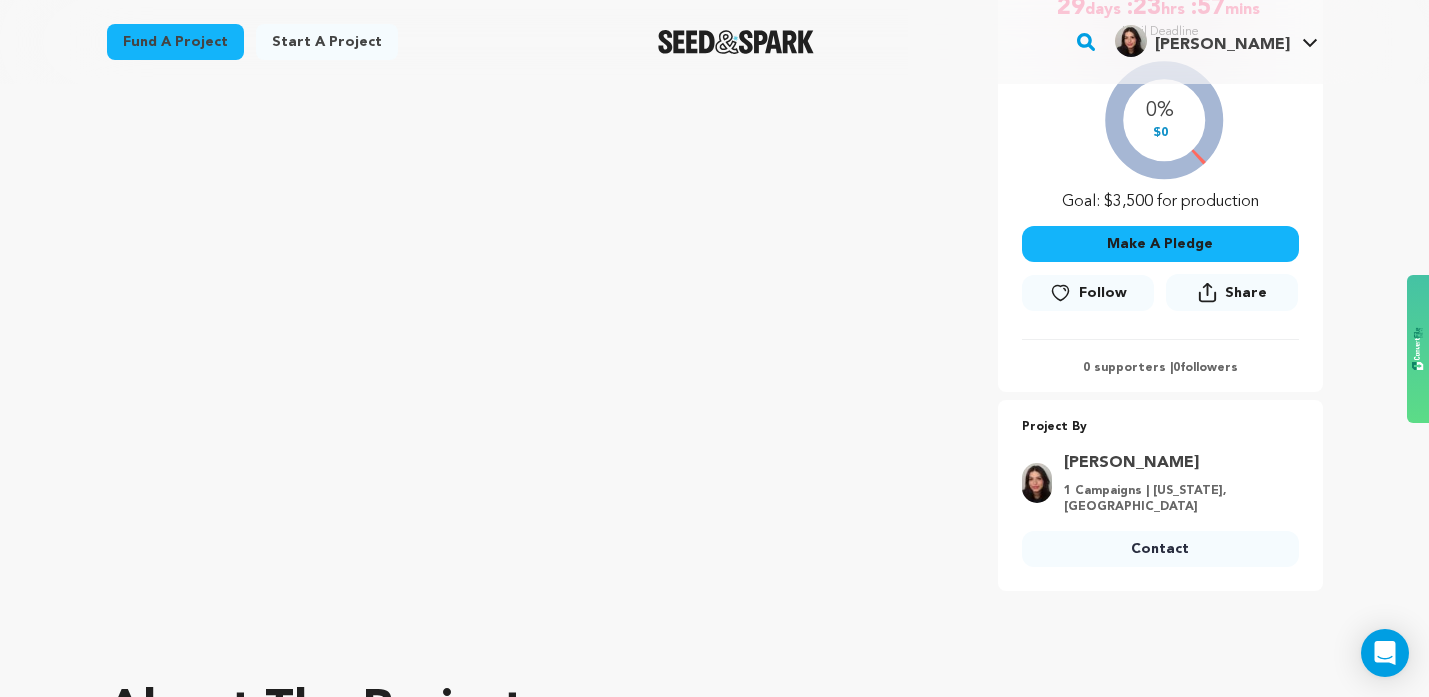 scroll, scrollTop: 246, scrollLeft: 0, axis: vertical 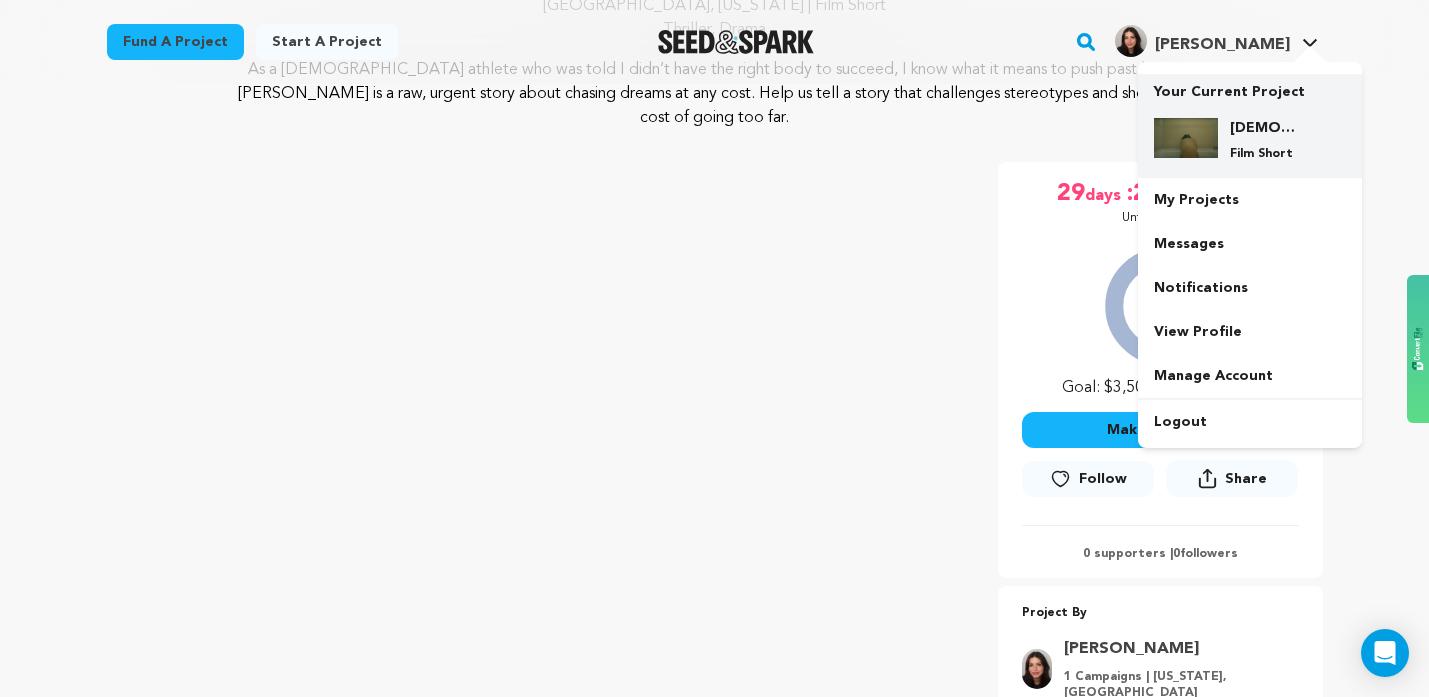 click on "[DEMOGRAPHIC_DATA]" 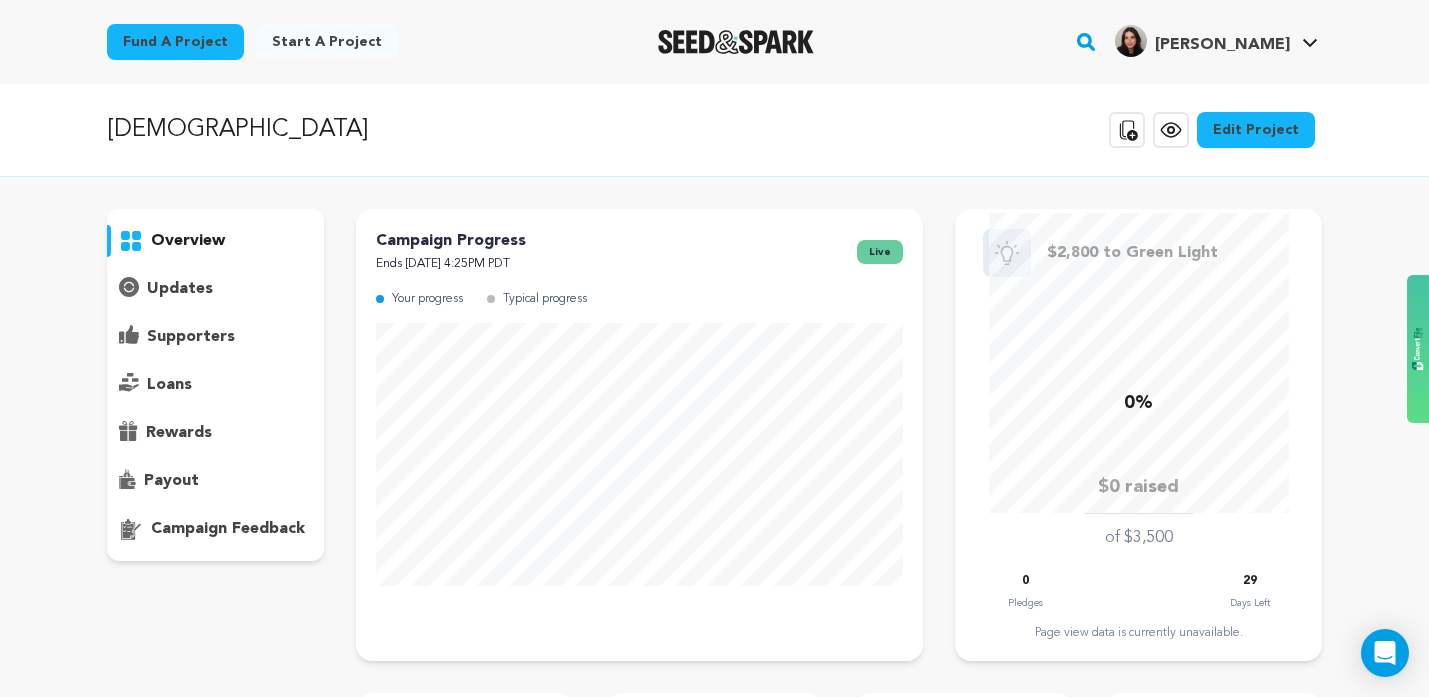 scroll, scrollTop: 0, scrollLeft: 0, axis: both 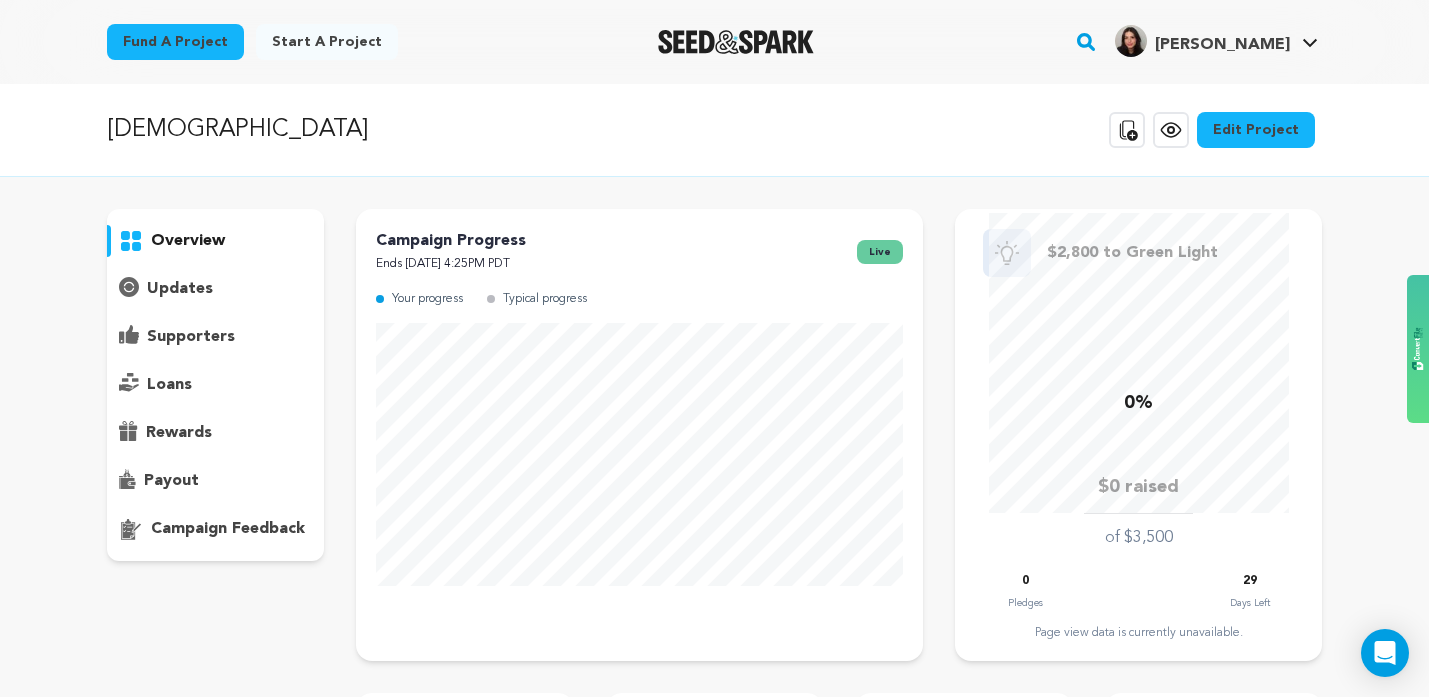 click on "Campaign Progress" at bounding box center [451, 241] 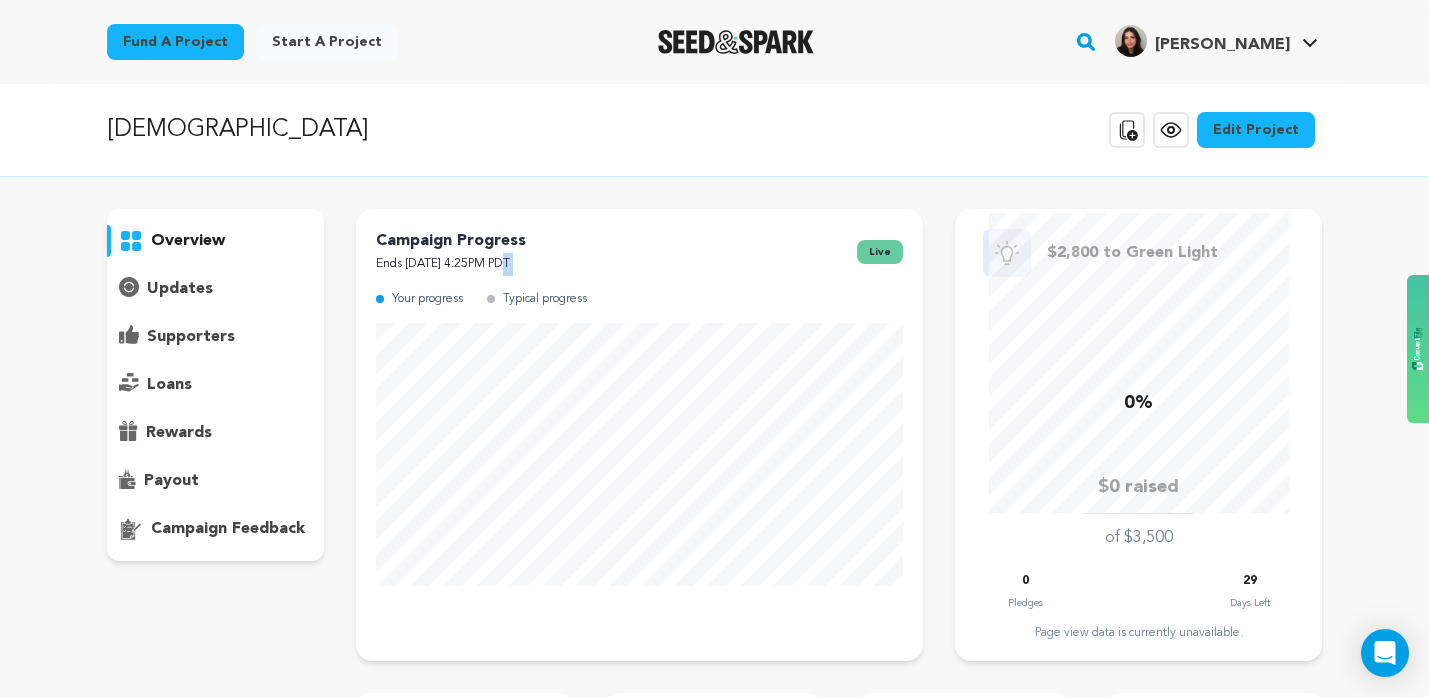 click on "Ends August 8, 2025 4:25PM PDT" at bounding box center (451, 264) 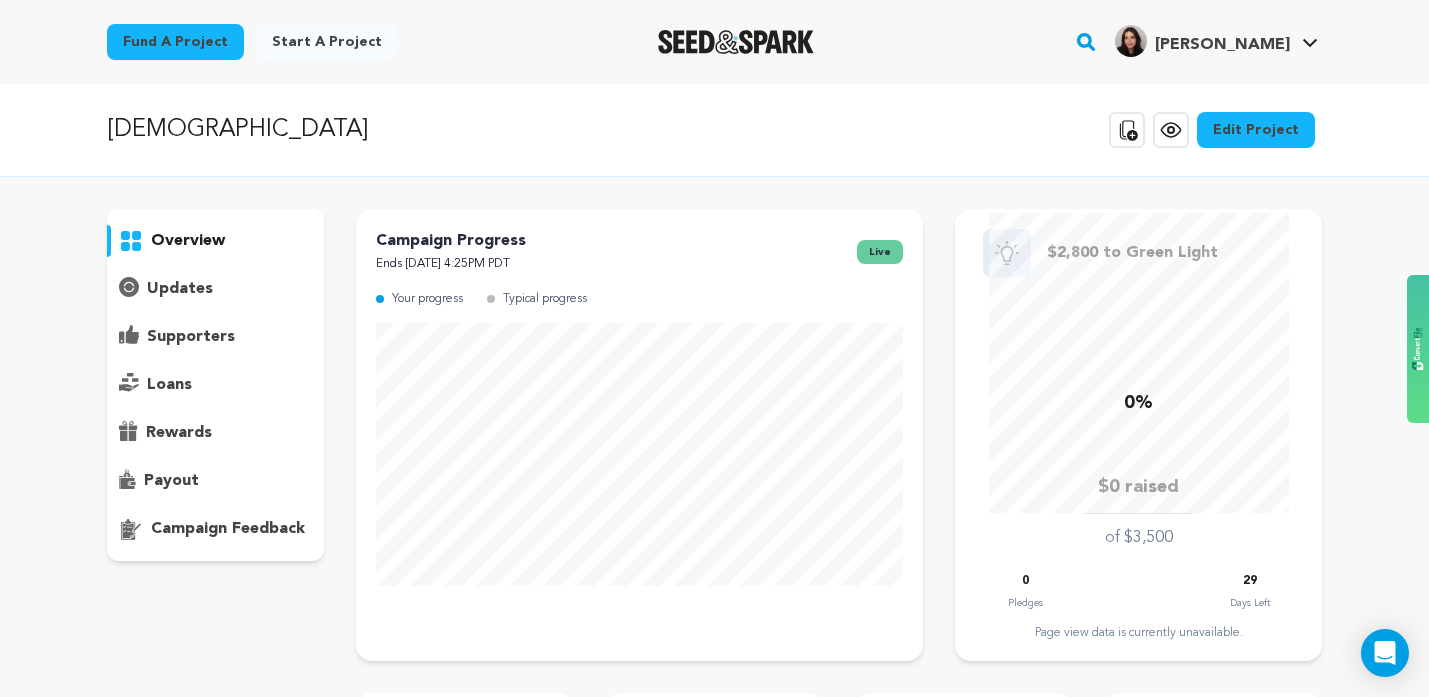 click on "Ends August 8, 2025 4:25PM PDT" at bounding box center (451, 264) 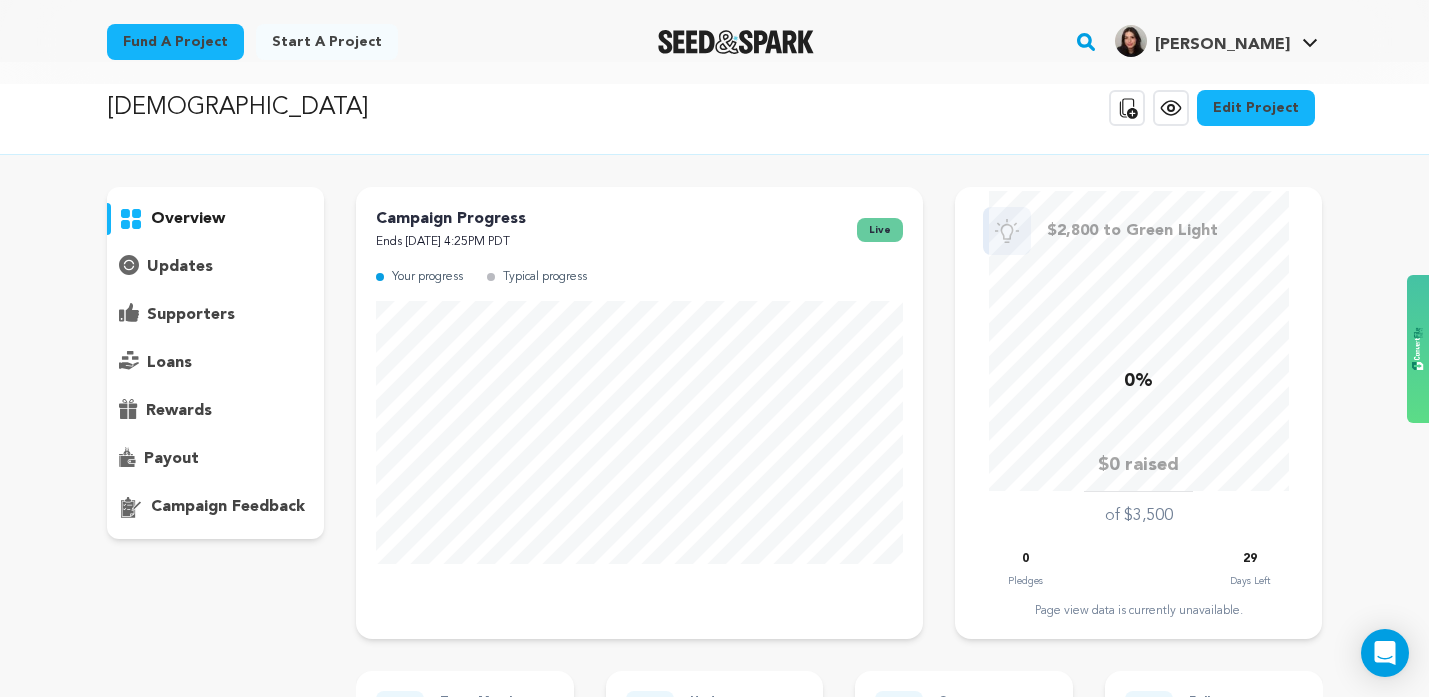 scroll, scrollTop: 23, scrollLeft: 0, axis: vertical 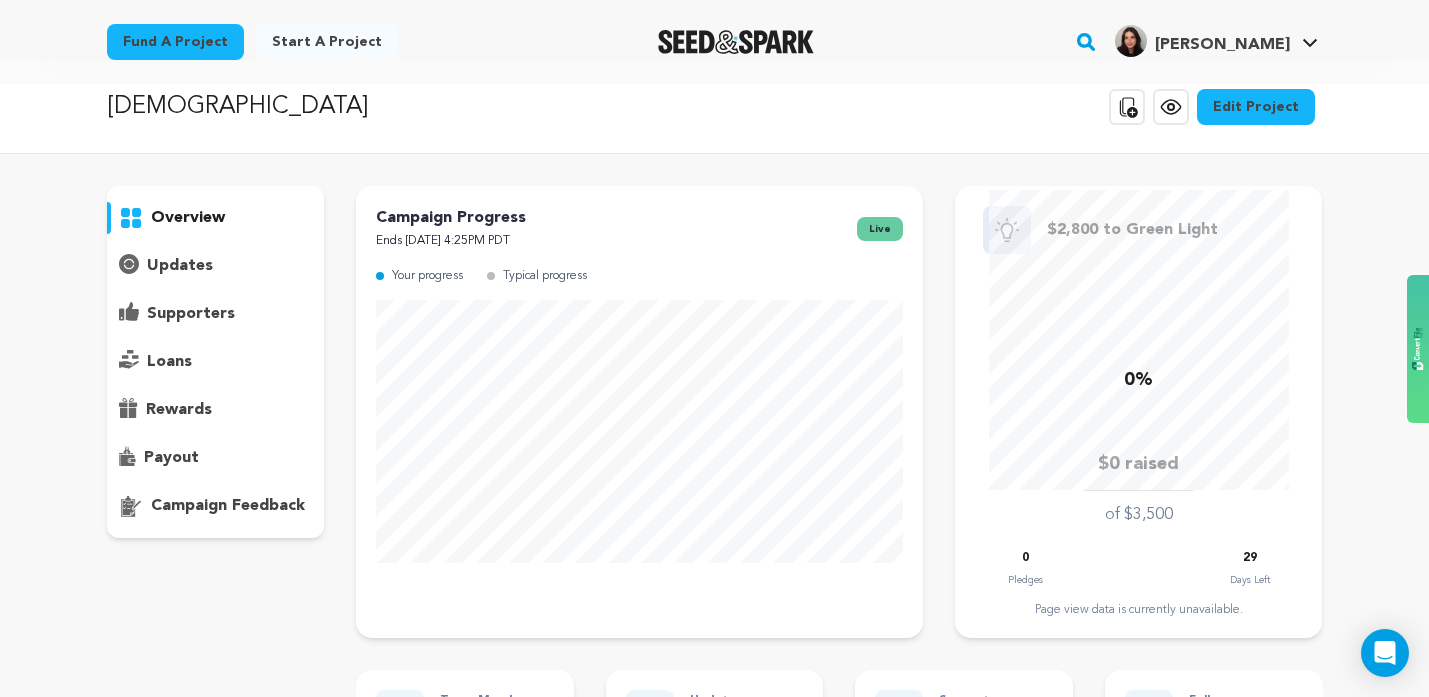 click on "updates" at bounding box center [216, 266] 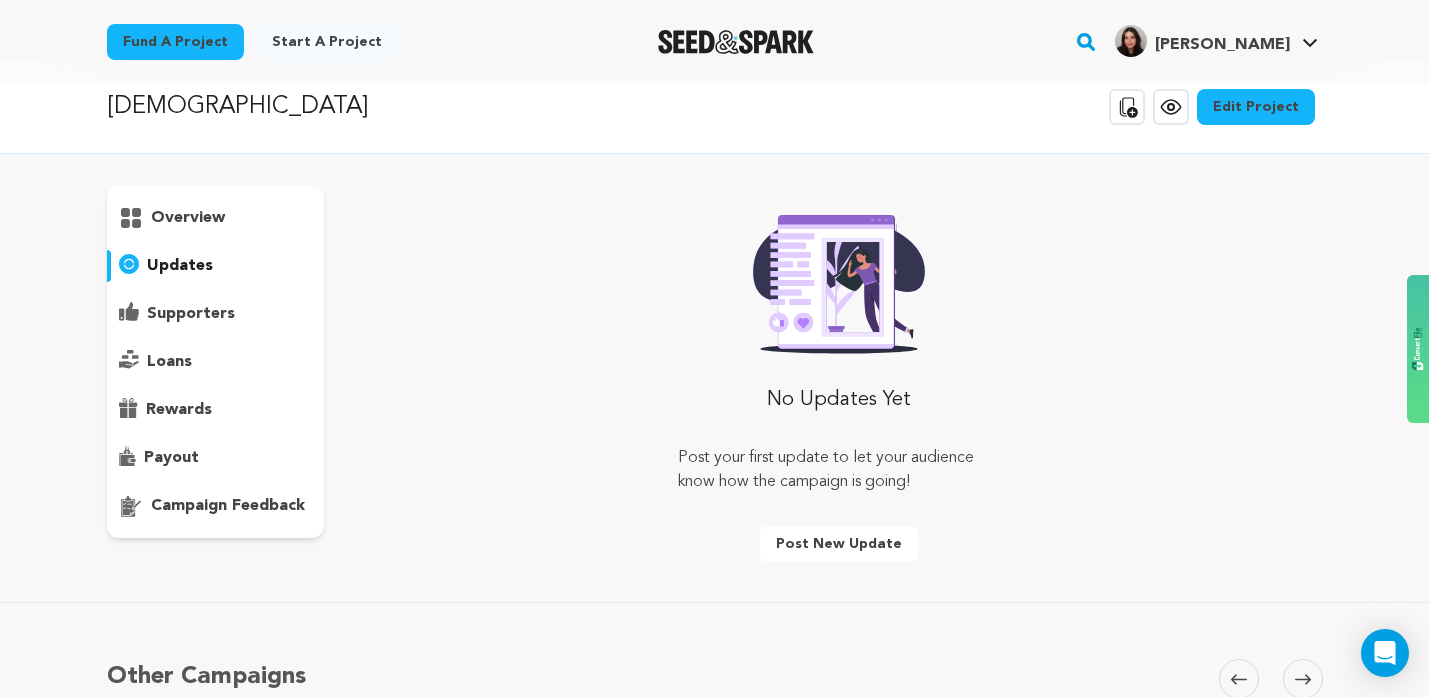 click on "supporters" at bounding box center [191, 314] 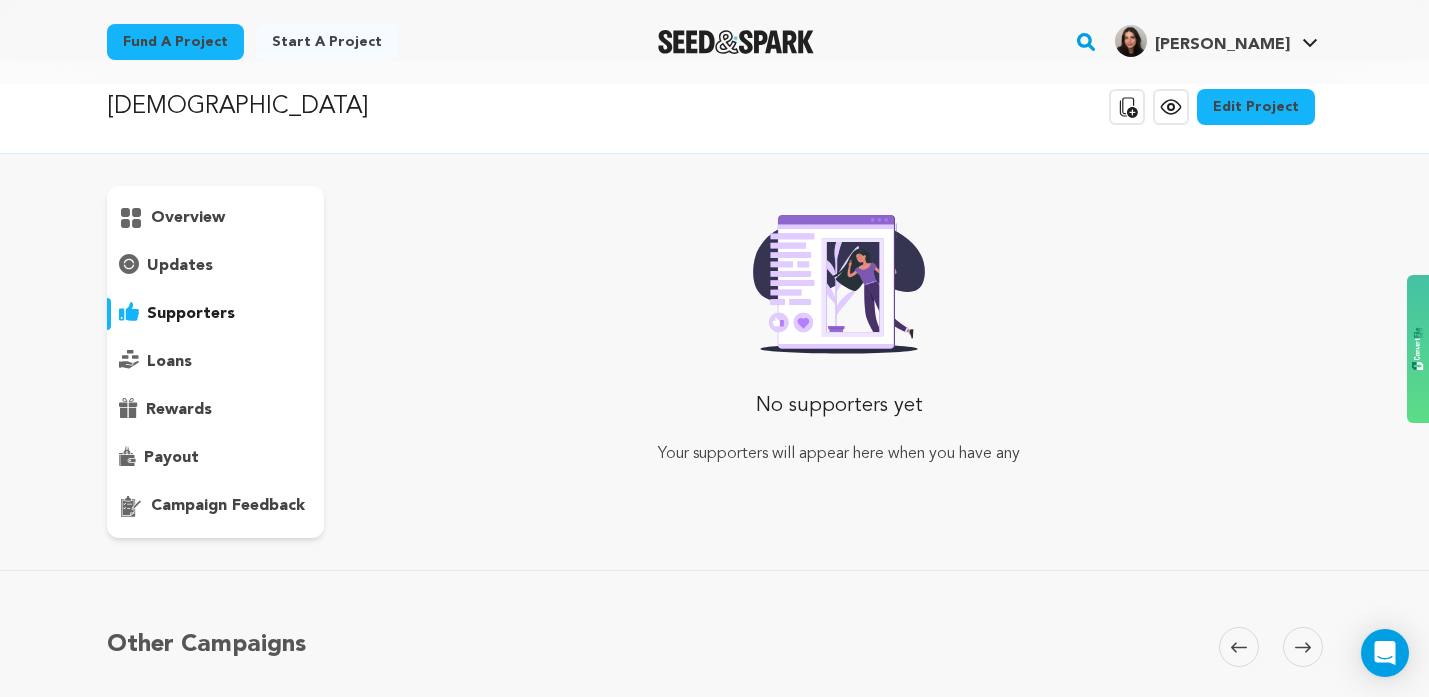 click on "loans" at bounding box center [216, 362] 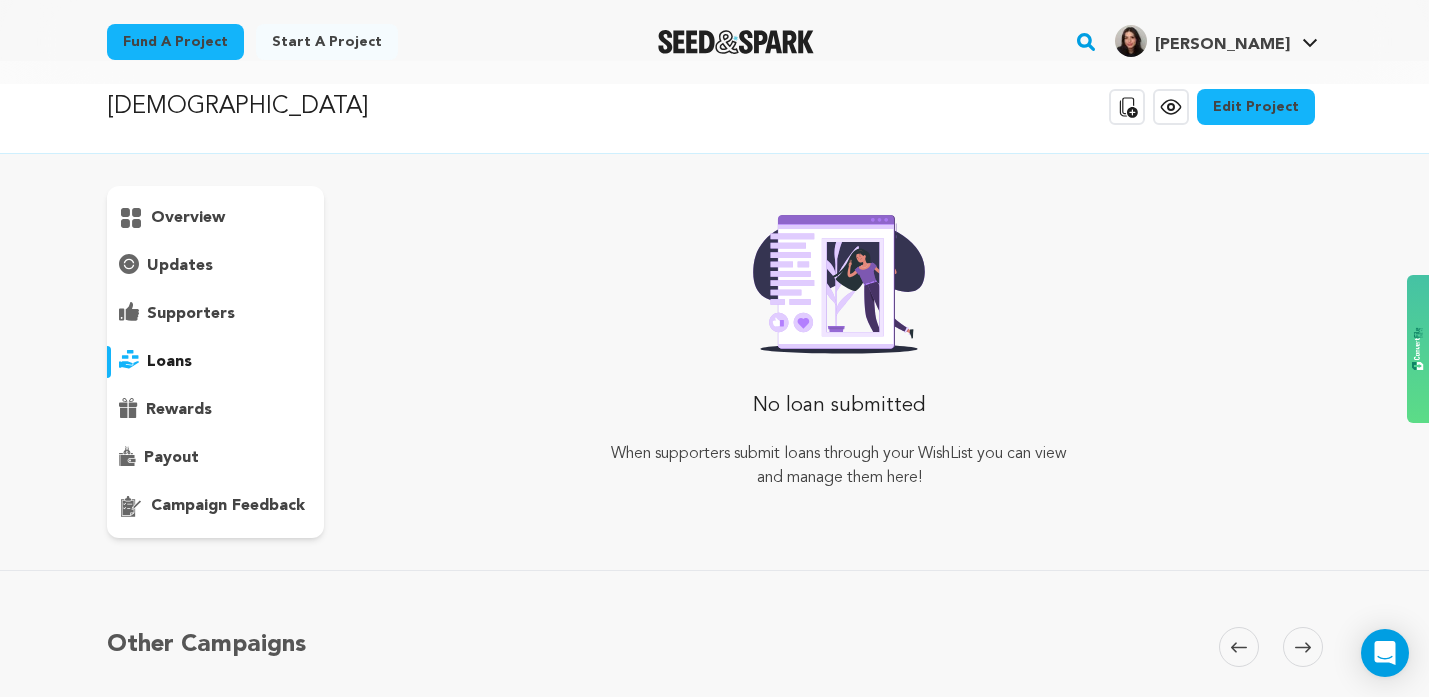 click on "rewards" at bounding box center (179, 410) 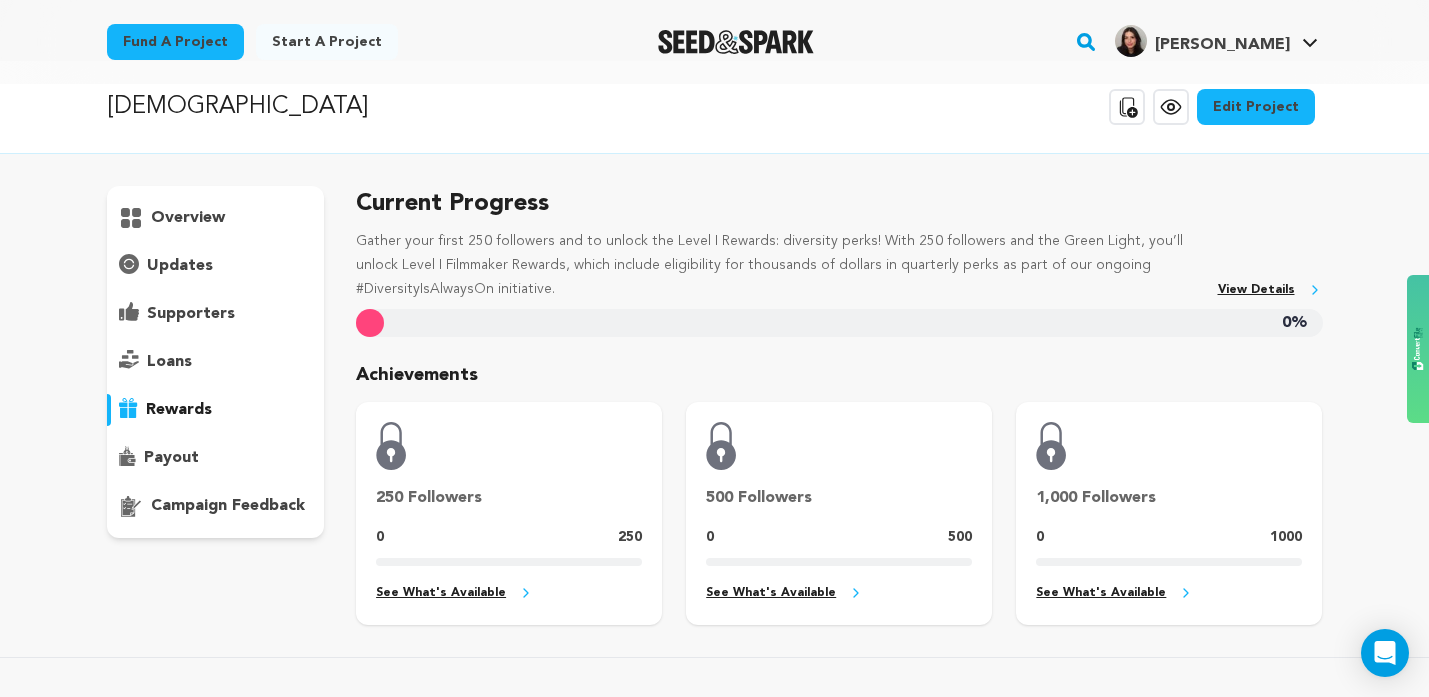 click on "payout" at bounding box center (216, 458) 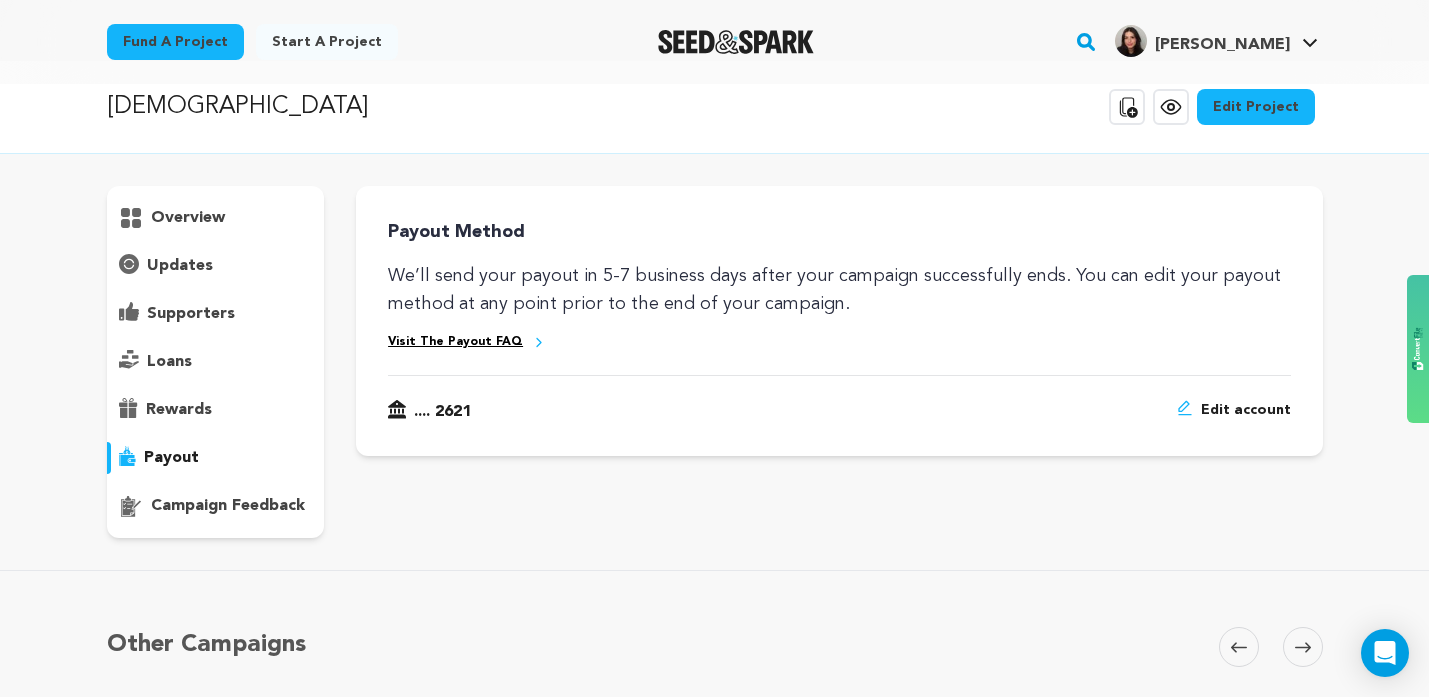 click on "campaign feedback" at bounding box center [228, 506] 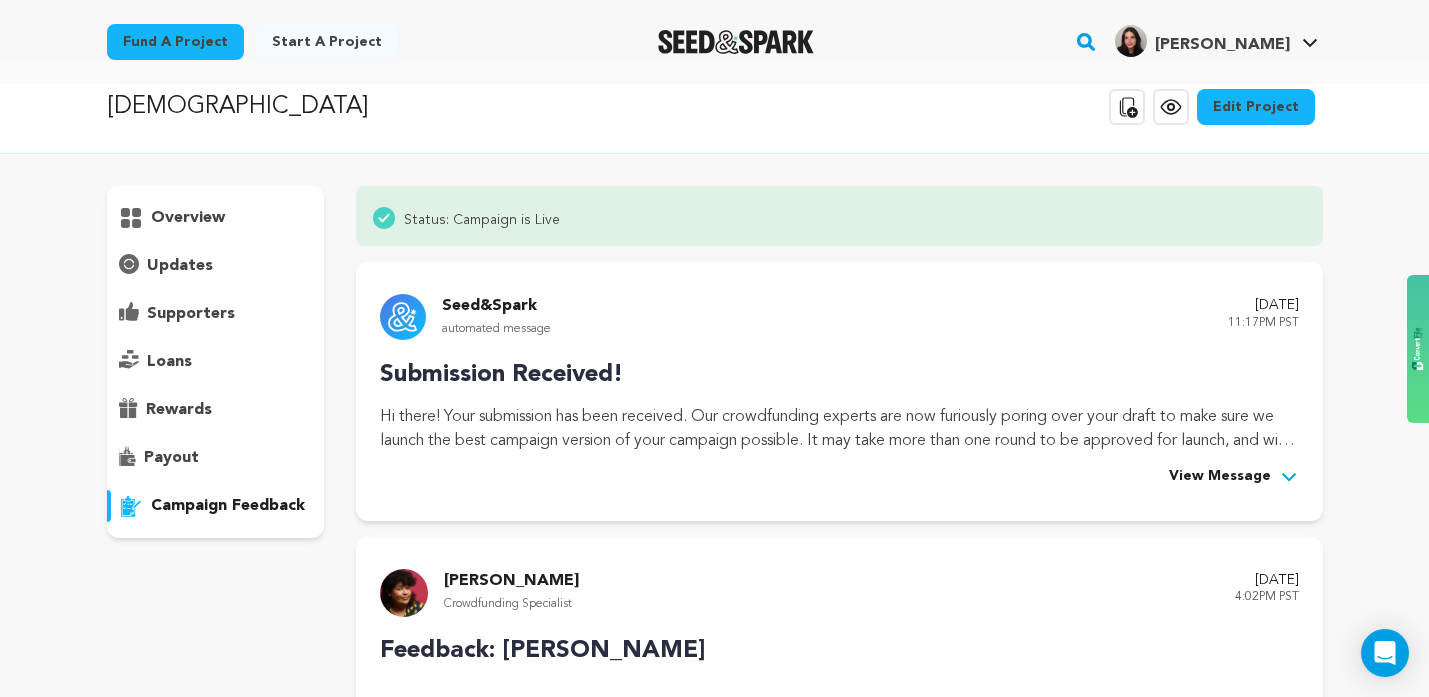 click on "payout" at bounding box center [216, 458] 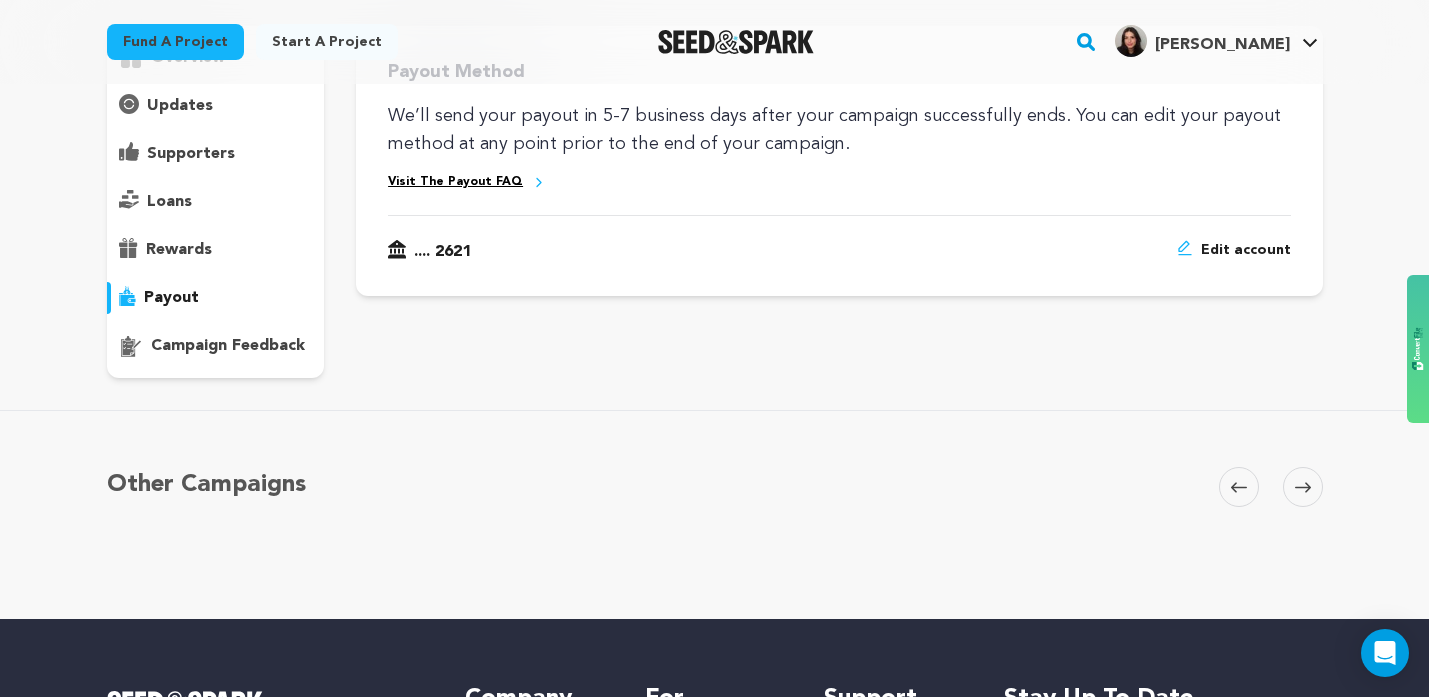 scroll, scrollTop: 105, scrollLeft: 0, axis: vertical 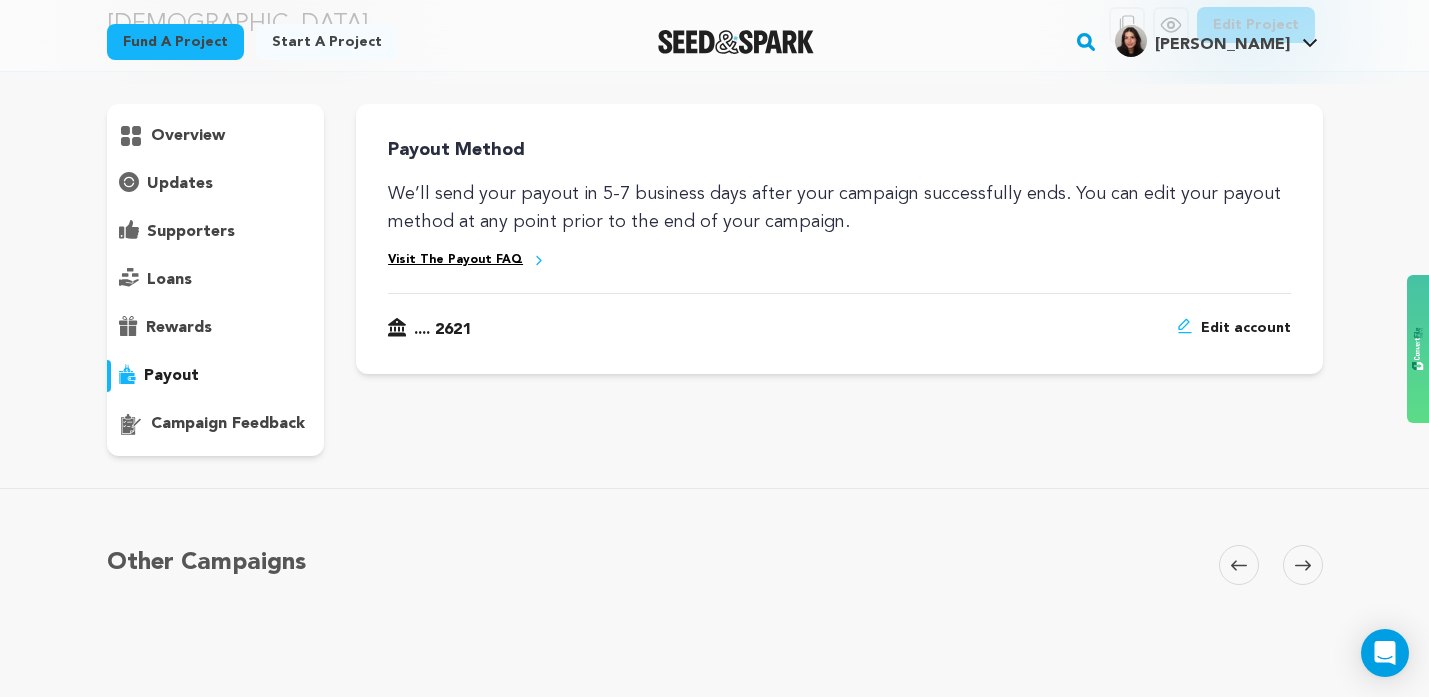 click on "loans" at bounding box center (216, 280) 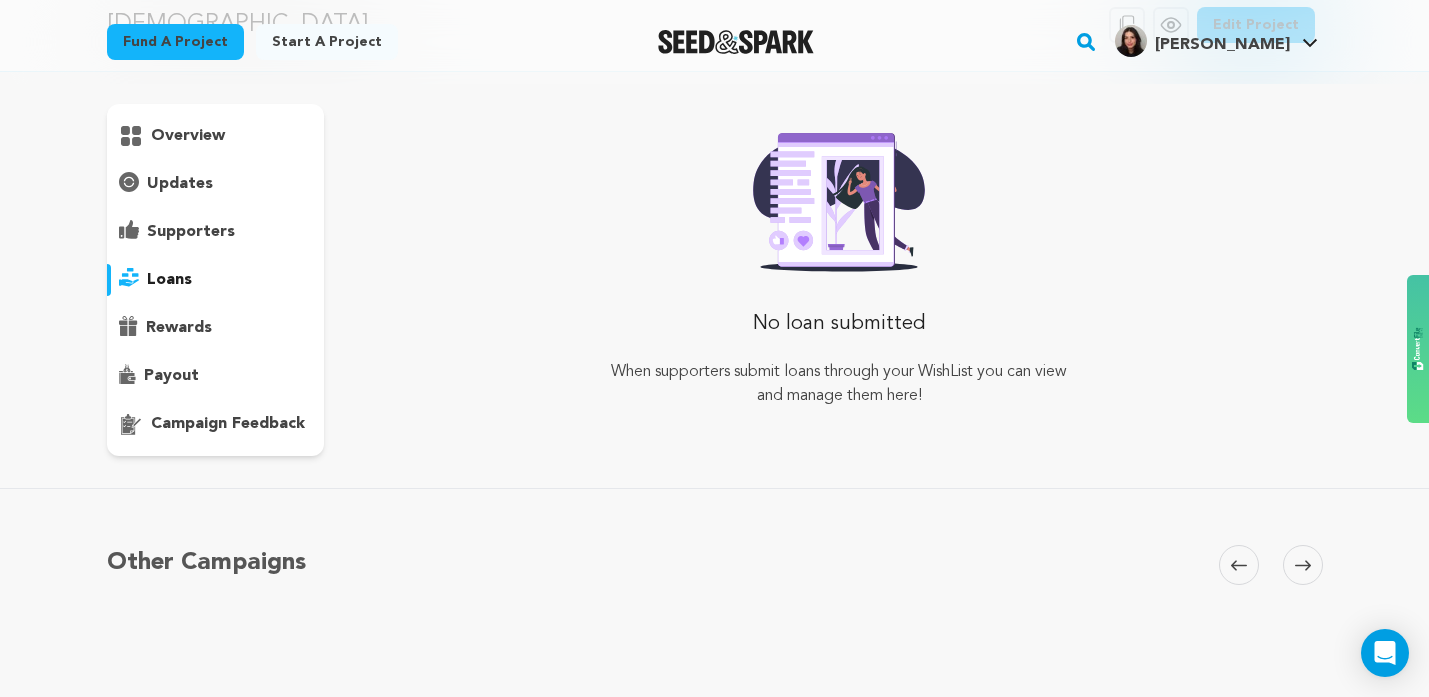 click on "rewards" at bounding box center [179, 328] 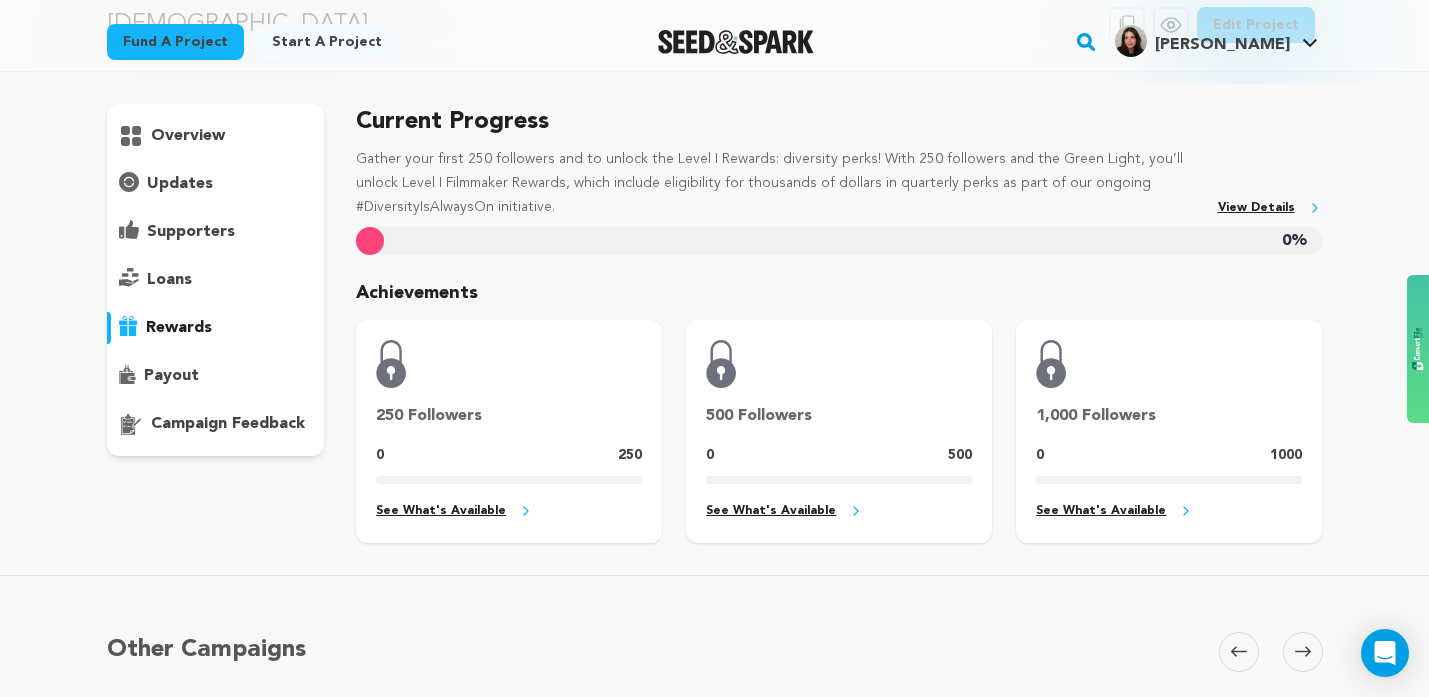 scroll, scrollTop: 0, scrollLeft: 0, axis: both 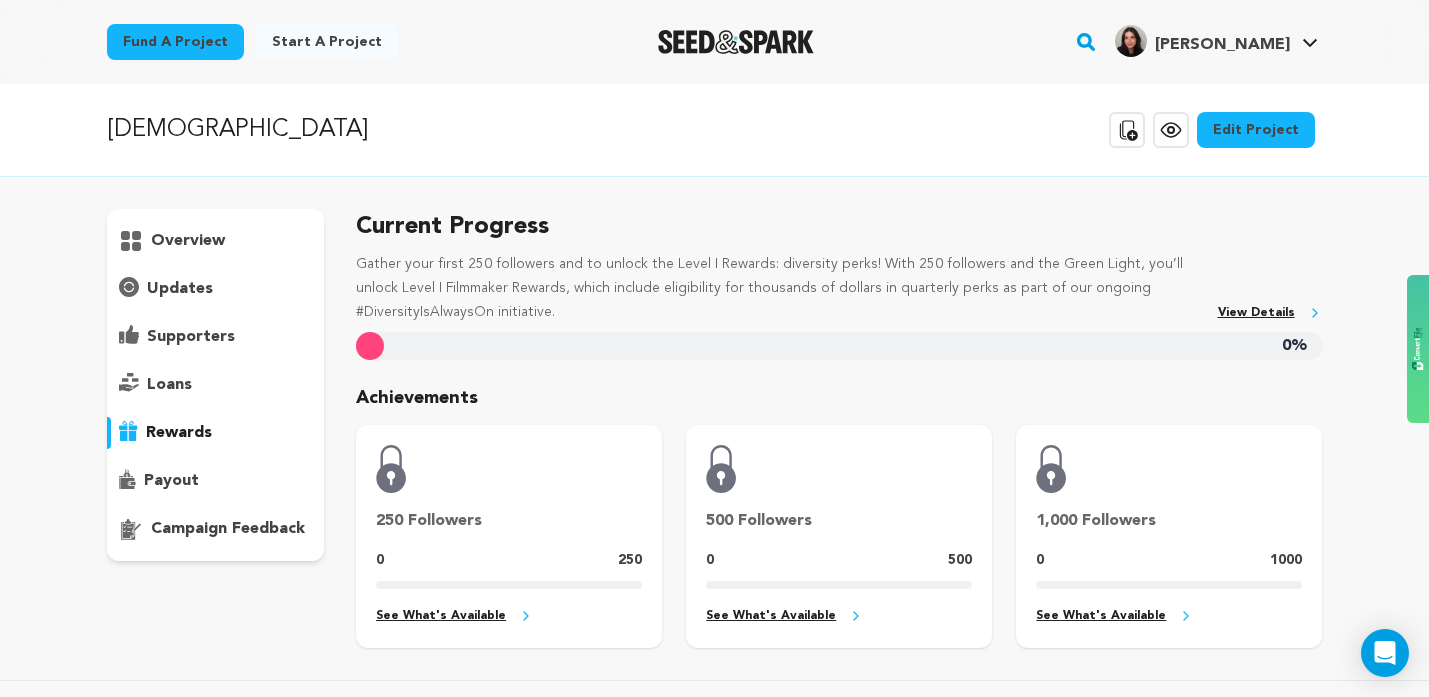 click on "Gather your first 250 followers and to unlock the Level I Rewards: diversity perks! With 250
followers and the Green Light, you’ll unlock Level I Filmmaker Rewards, which include
eligibility for thousands of dollars in quarterly perks as part of our ongoing
#DiversityIsAlwaysOn initiative." at bounding box center [778, 288] 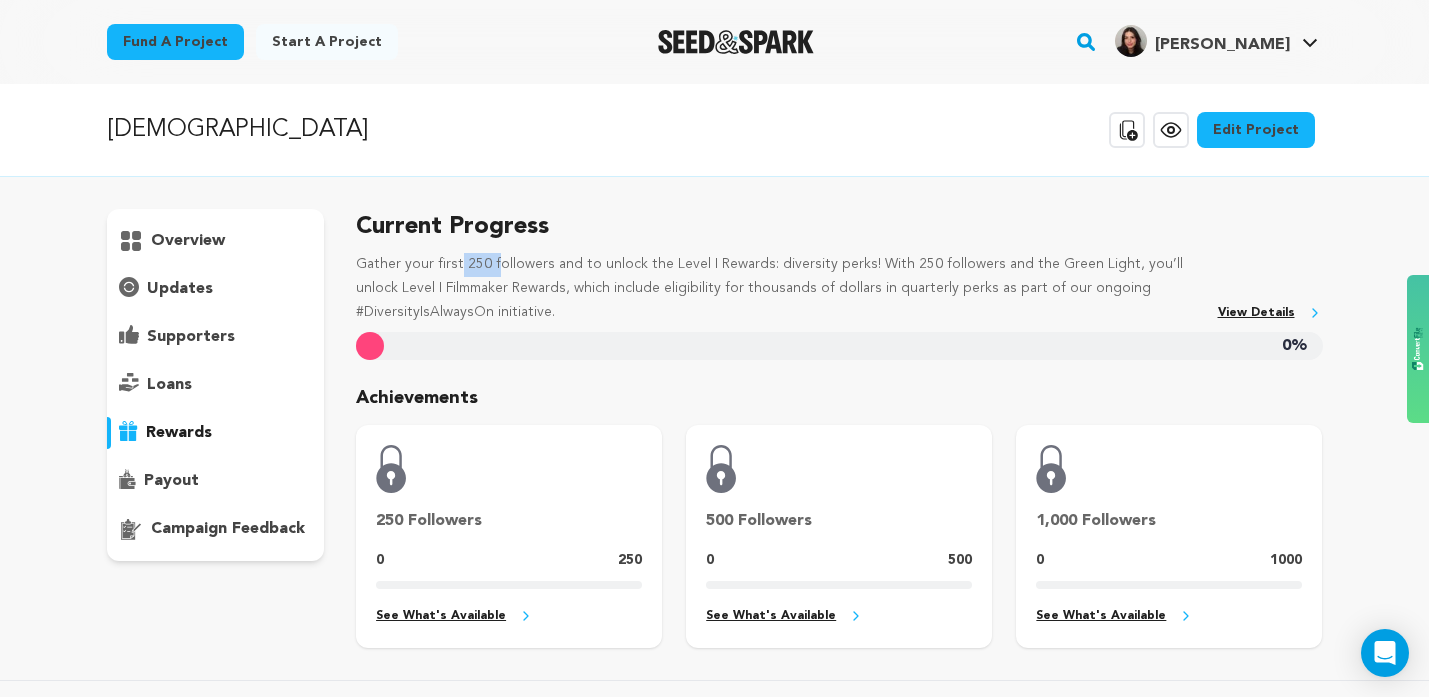 click on "Gather your first 250 followers and to unlock the Level I Rewards: diversity perks! With 250
followers and the Green Light, you’ll unlock Level I Filmmaker Rewards, which include
eligibility for thousands of dollars in quarterly perks as part of our ongoing
#DiversityIsAlwaysOn initiative." at bounding box center (778, 288) 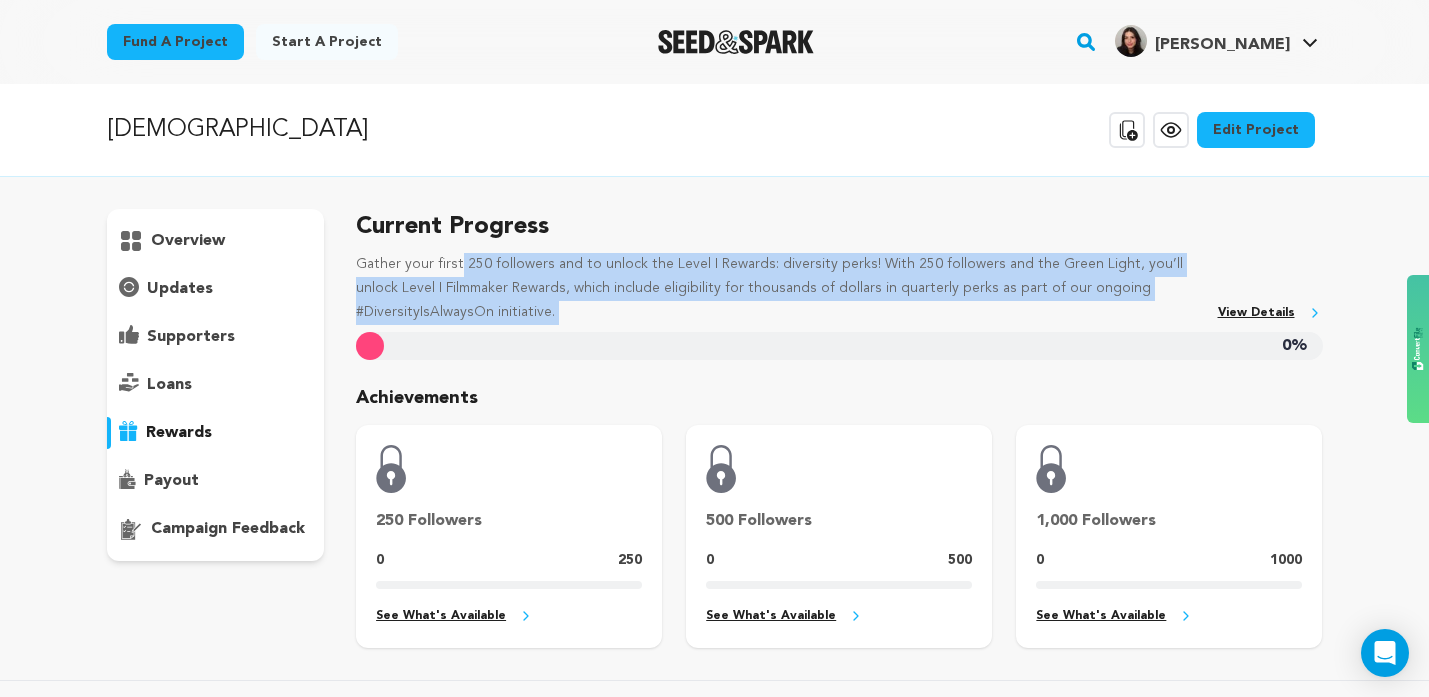 click on "Gather your first 250 followers and to unlock the Level I Rewards: diversity perks! With 250
followers and the Green Light, you’ll unlock Level I Filmmaker Rewards, which include
eligibility for thousands of dollars in quarterly perks as part of our ongoing
#DiversityIsAlwaysOn initiative." at bounding box center [778, 288] 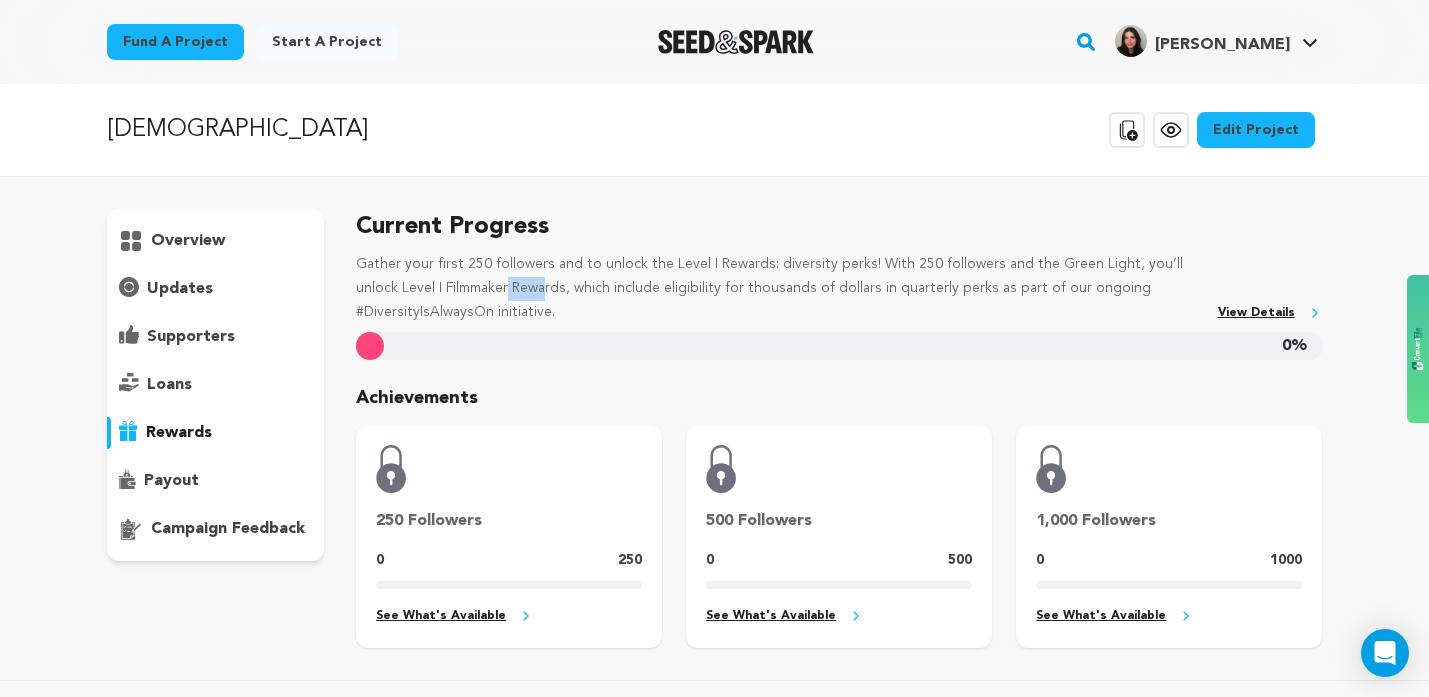 click on "Gather your first 250 followers and to unlock the Level I Rewards: diversity perks! With 250
followers and the Green Light, you’ll unlock Level I Filmmaker Rewards, which include
eligibility for thousands of dollars in quarterly perks as part of our ongoing
#DiversityIsAlwaysOn initiative." at bounding box center [778, 288] 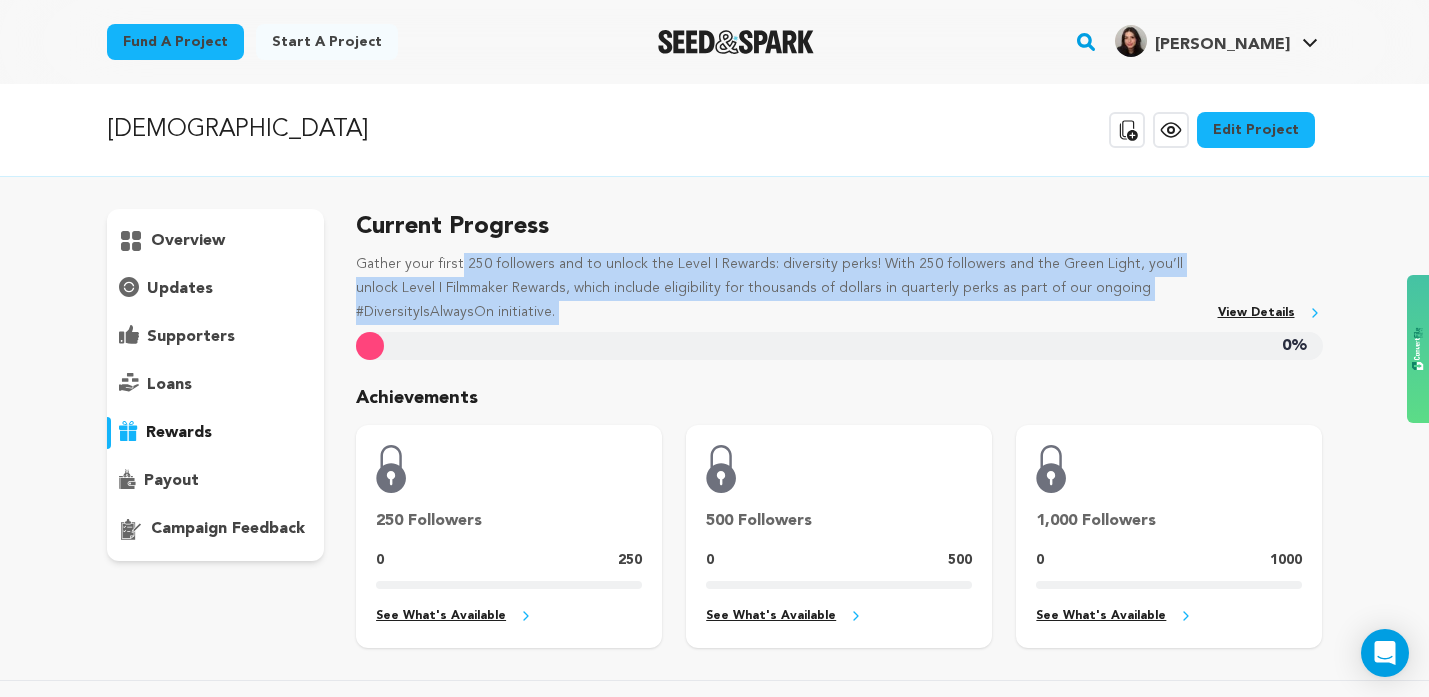 click on "Gather your first 250 followers and to unlock the Level I Rewards: diversity perks! With 250
followers and the Green Light, you’ll unlock Level I Filmmaker Rewards, which include
eligibility for thousands of dollars in quarterly perks as part of our ongoing
#DiversityIsAlwaysOn initiative." at bounding box center (778, 288) 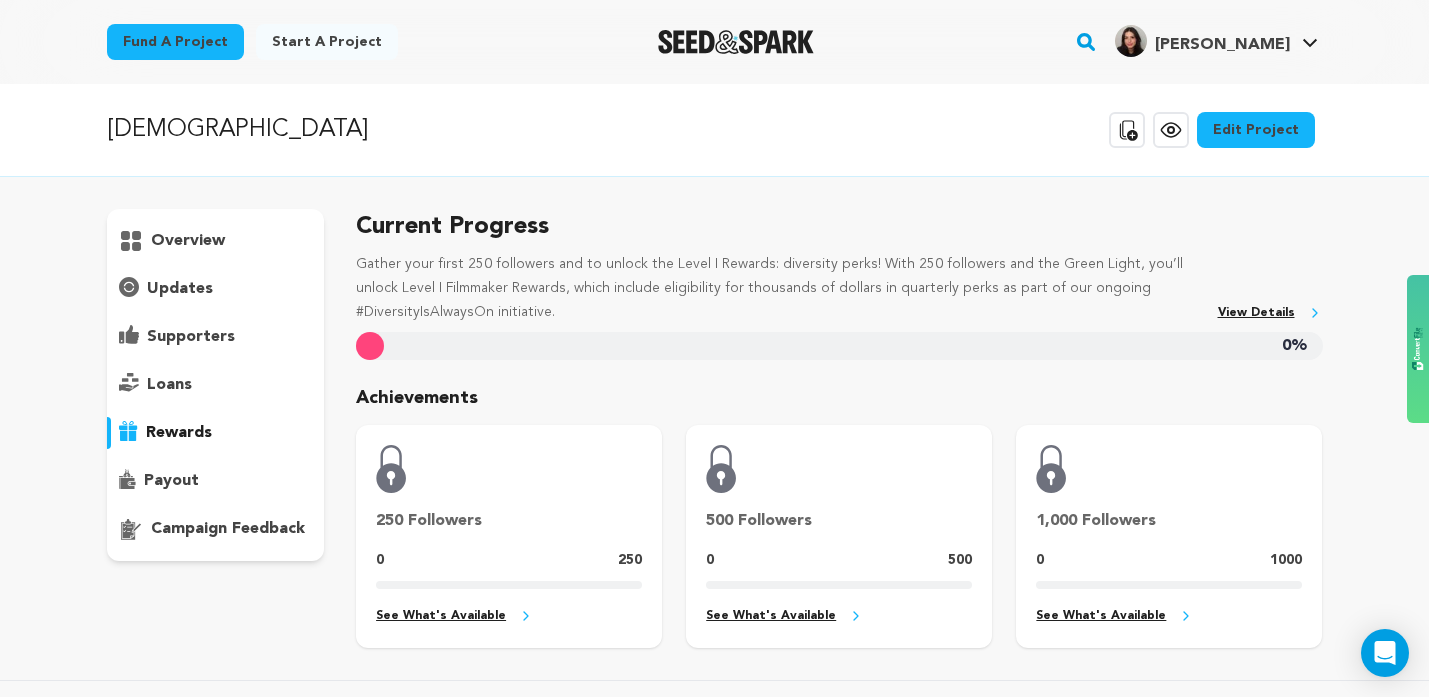 click on "Gather your first 250 followers and to unlock the Level I Rewards: diversity perks! With 250
followers and the Green Light, you’ll unlock Level I Filmmaker Rewards, which include
eligibility for thousands of dollars in quarterly perks as part of our ongoing
#DiversityIsAlwaysOn initiative." at bounding box center [778, 288] 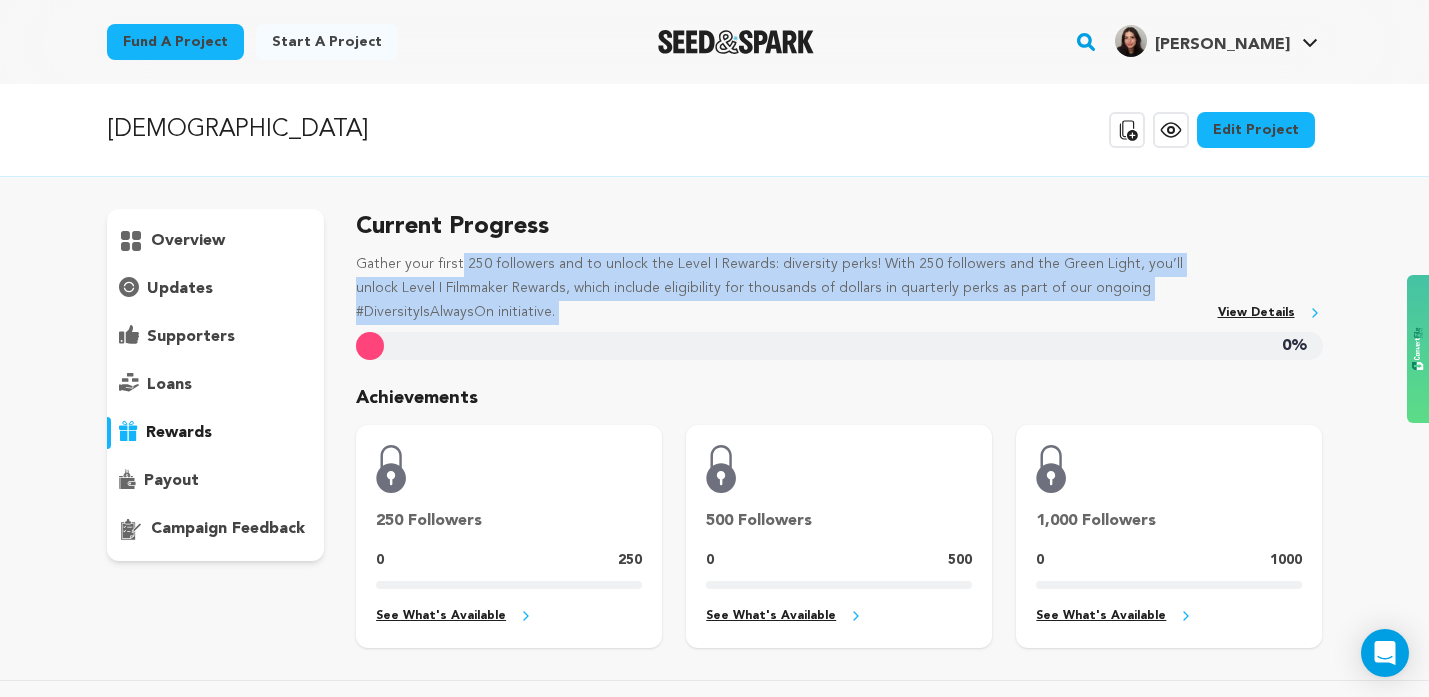 click on "Gather your first 250 followers and to unlock the Level I Rewards: diversity perks! With 250
followers and the Green Light, you’ll unlock Level I Filmmaker Rewards, which include
eligibility for thousands of dollars in quarterly perks as part of our ongoing
#DiversityIsAlwaysOn initiative." at bounding box center [778, 288] 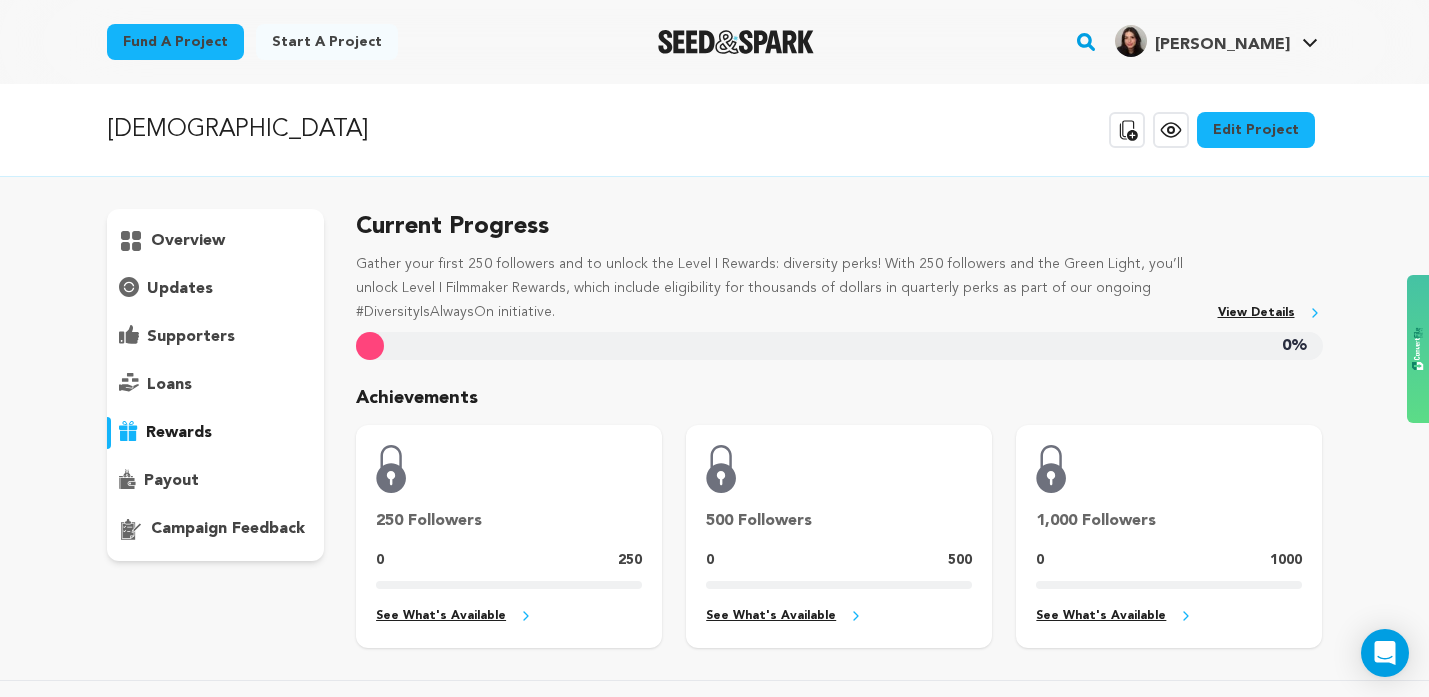 click on "Gather your first 250 followers and to unlock the Level I Rewards: diversity perks! With 250
followers and the Green Light, you’ll unlock Level I Filmmaker Rewards, which include
eligibility for thousands of dollars in quarterly perks as part of our ongoing
#DiversityIsAlwaysOn initiative." at bounding box center [778, 288] 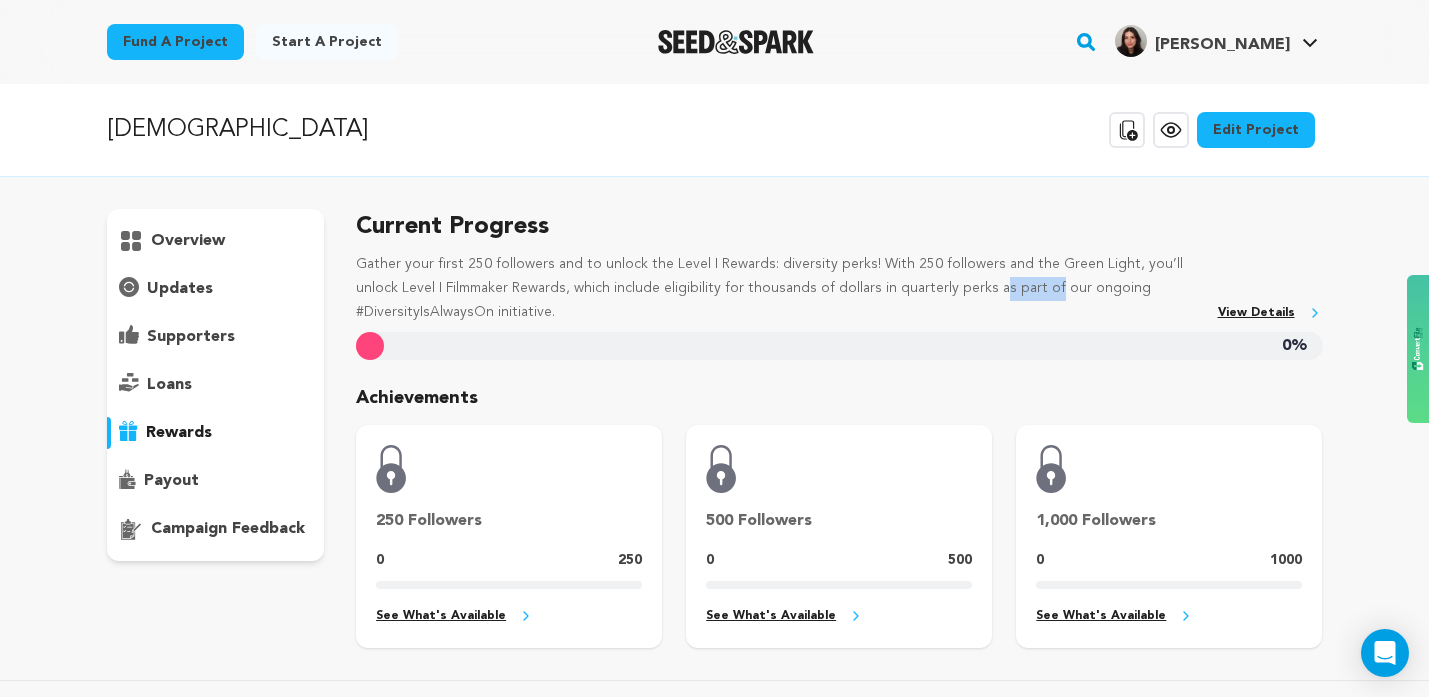 click on "Gather your first 250 followers and to unlock the Level I Rewards: diversity perks! With 250
followers and the Green Light, you’ll unlock Level I Filmmaker Rewards, which include
eligibility for thousands of dollars in quarterly perks as part of our ongoing
#DiversityIsAlwaysOn initiative." at bounding box center [778, 288] 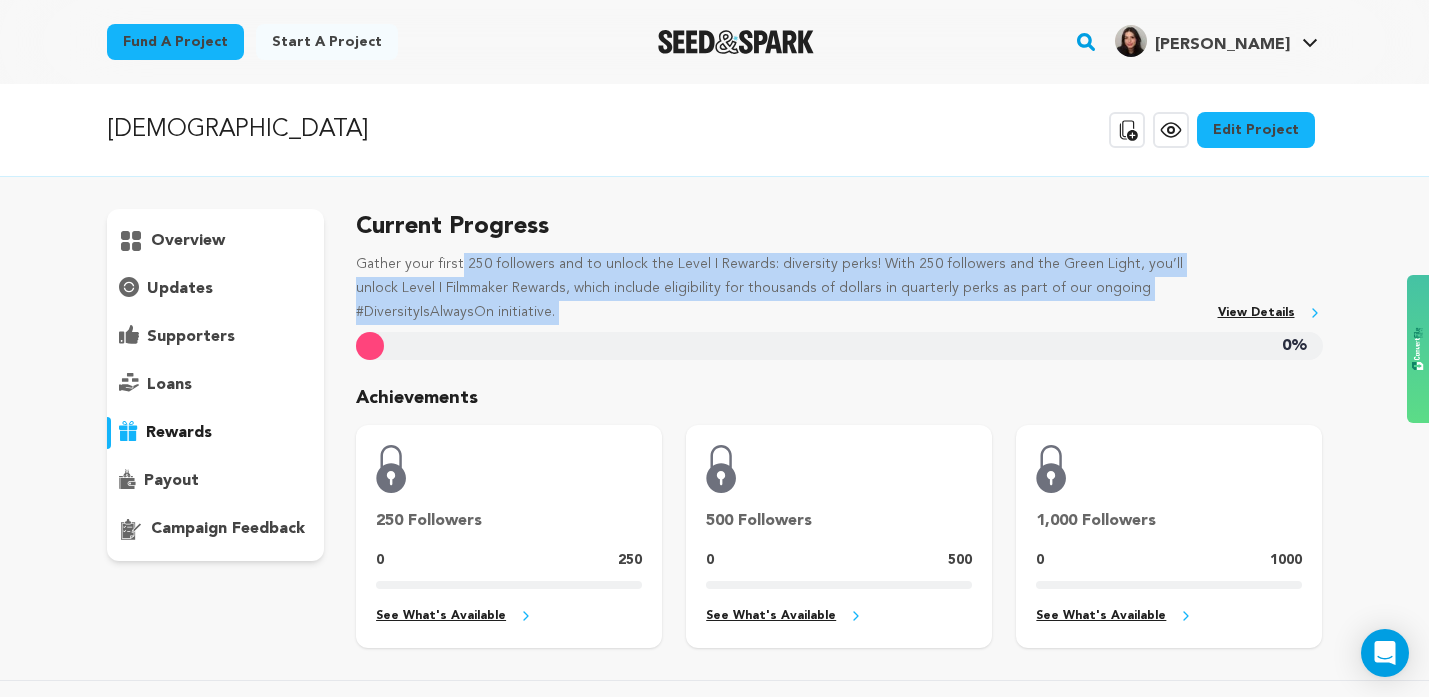 click on "Gather your first 250 followers and to unlock the Level I Rewards: diversity perks! With 250
followers and the Green Light, you’ll unlock Level I Filmmaker Rewards, which include
eligibility for thousands of dollars in quarterly perks as part of our ongoing
#DiversityIsAlwaysOn initiative." at bounding box center (778, 288) 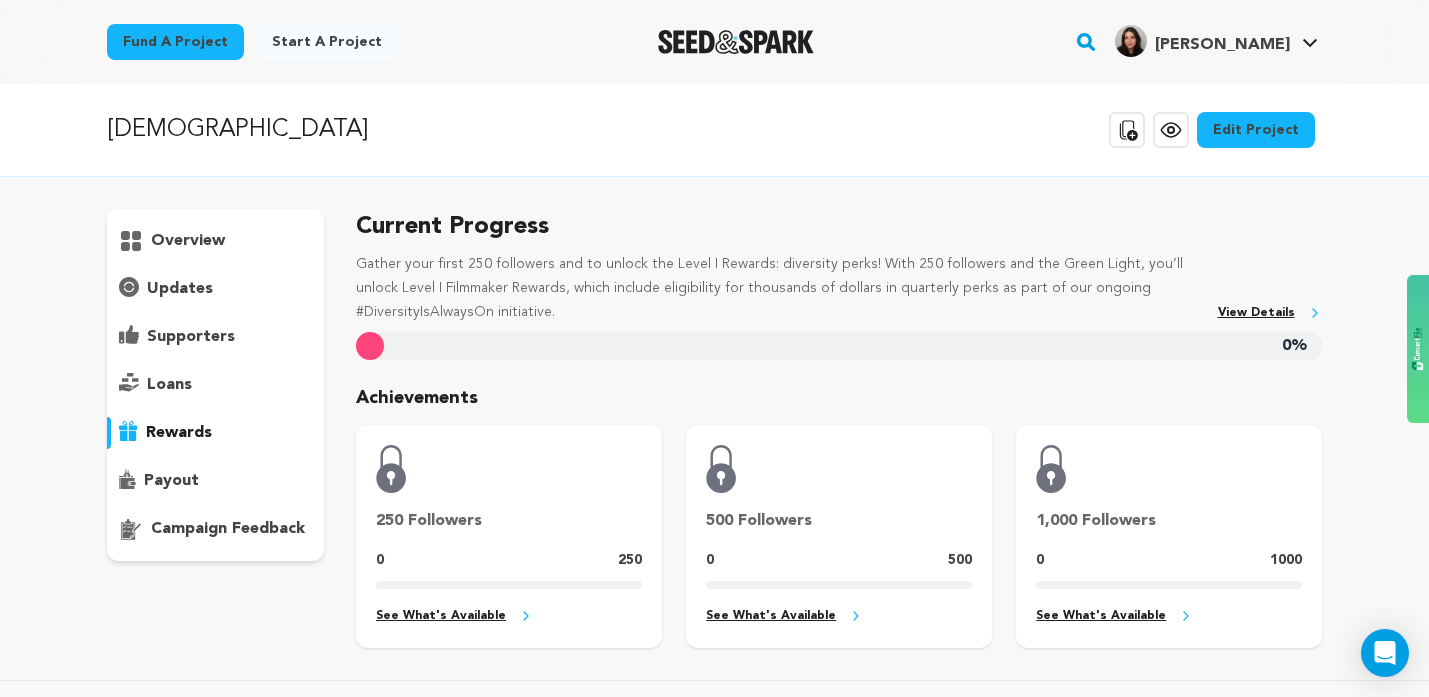 click on "Gather your first 250 followers and to unlock the Level I Rewards: diversity perks! With 250
followers and the Green Light, you’ll unlock Level I Filmmaker Rewards, which include
eligibility for thousands of dollars in quarterly perks as part of our ongoing
#DiversityIsAlwaysOn initiative." at bounding box center (778, 288) 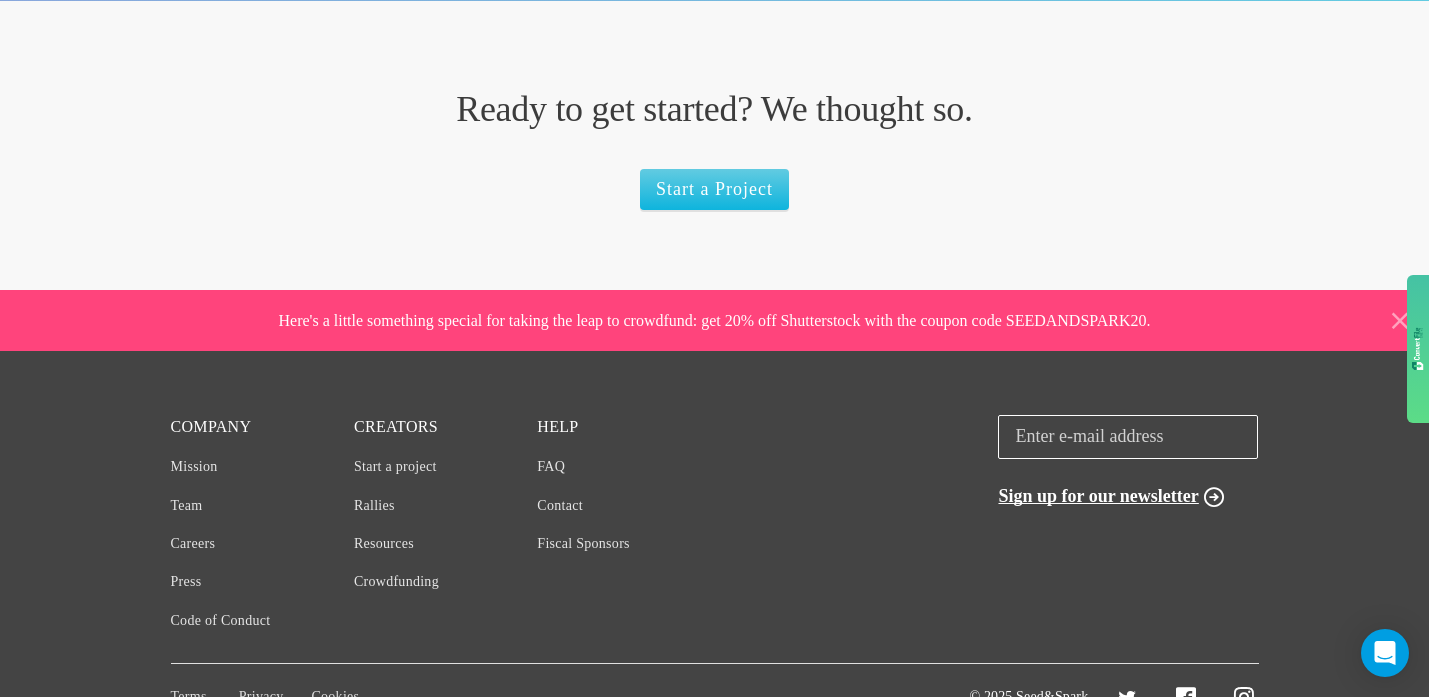 scroll, scrollTop: 3366, scrollLeft: 0, axis: vertical 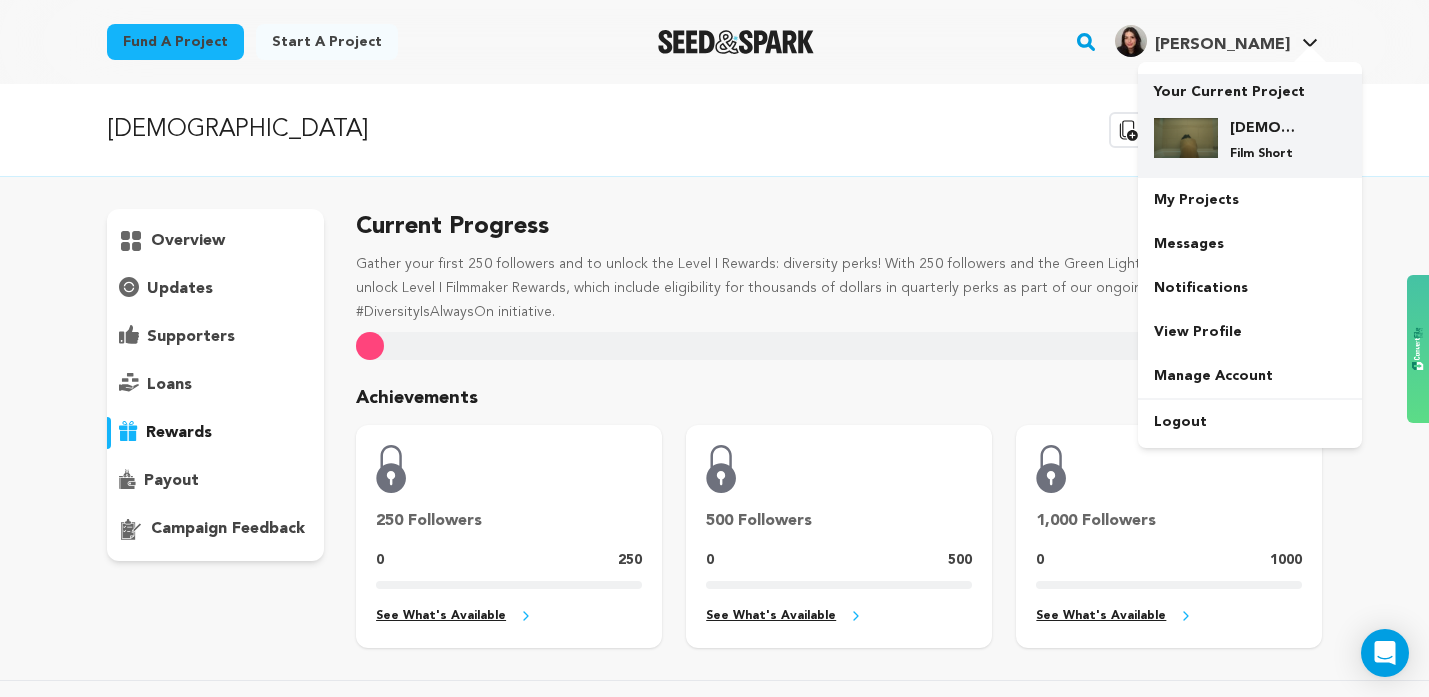click on "[DEMOGRAPHIC_DATA]" at bounding box center (1266, 128) 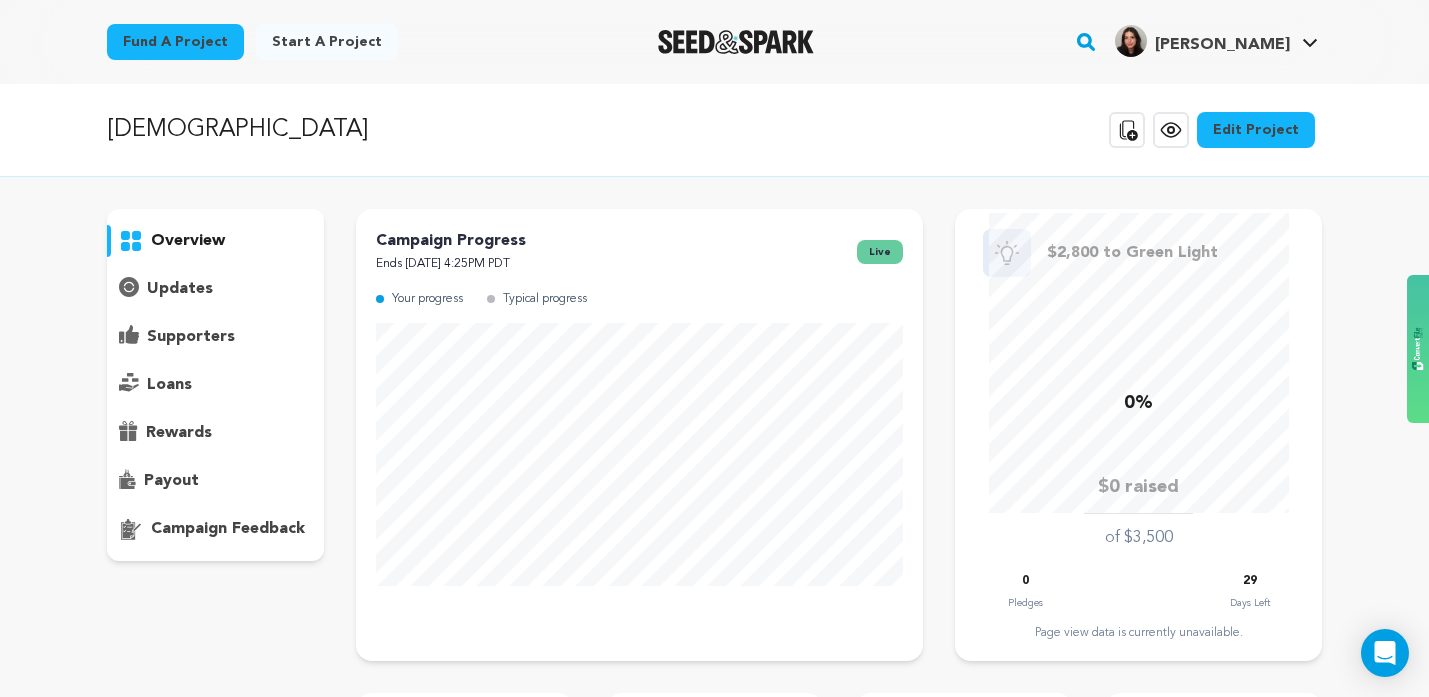 scroll, scrollTop: 0, scrollLeft: 0, axis: both 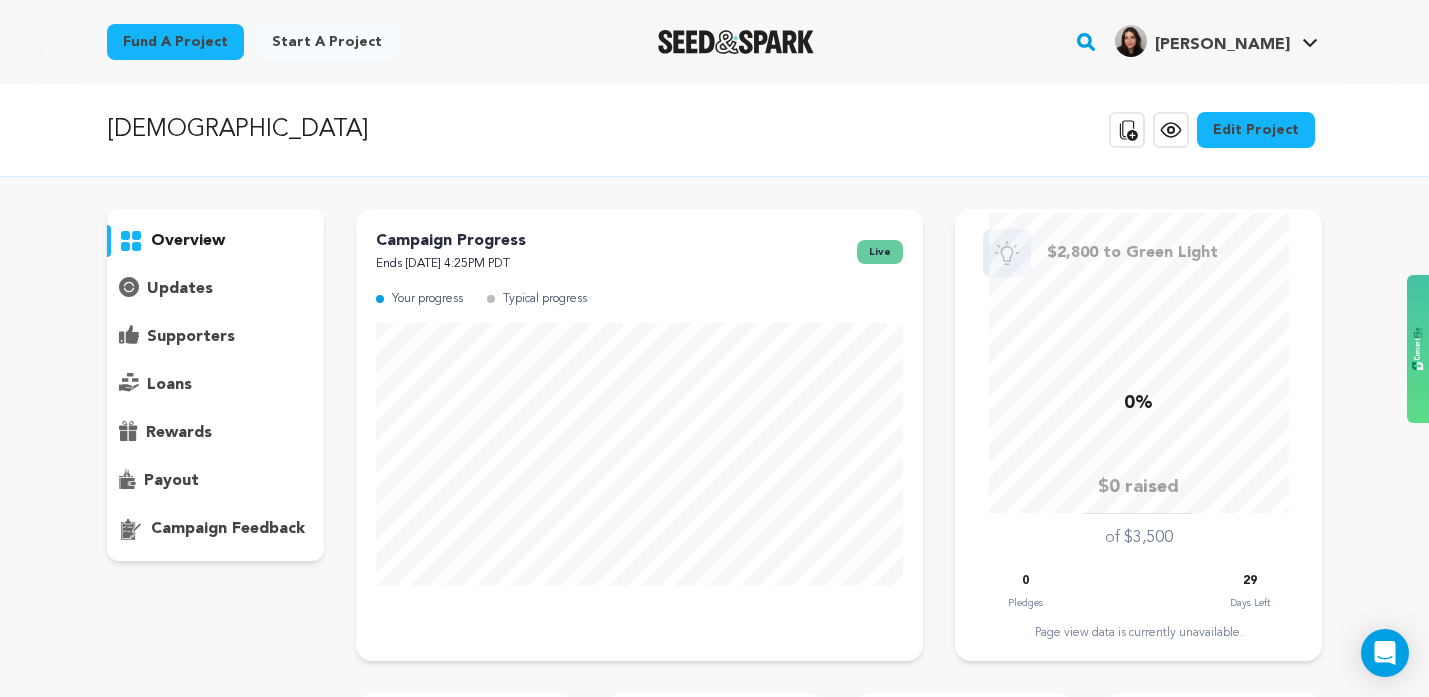 click 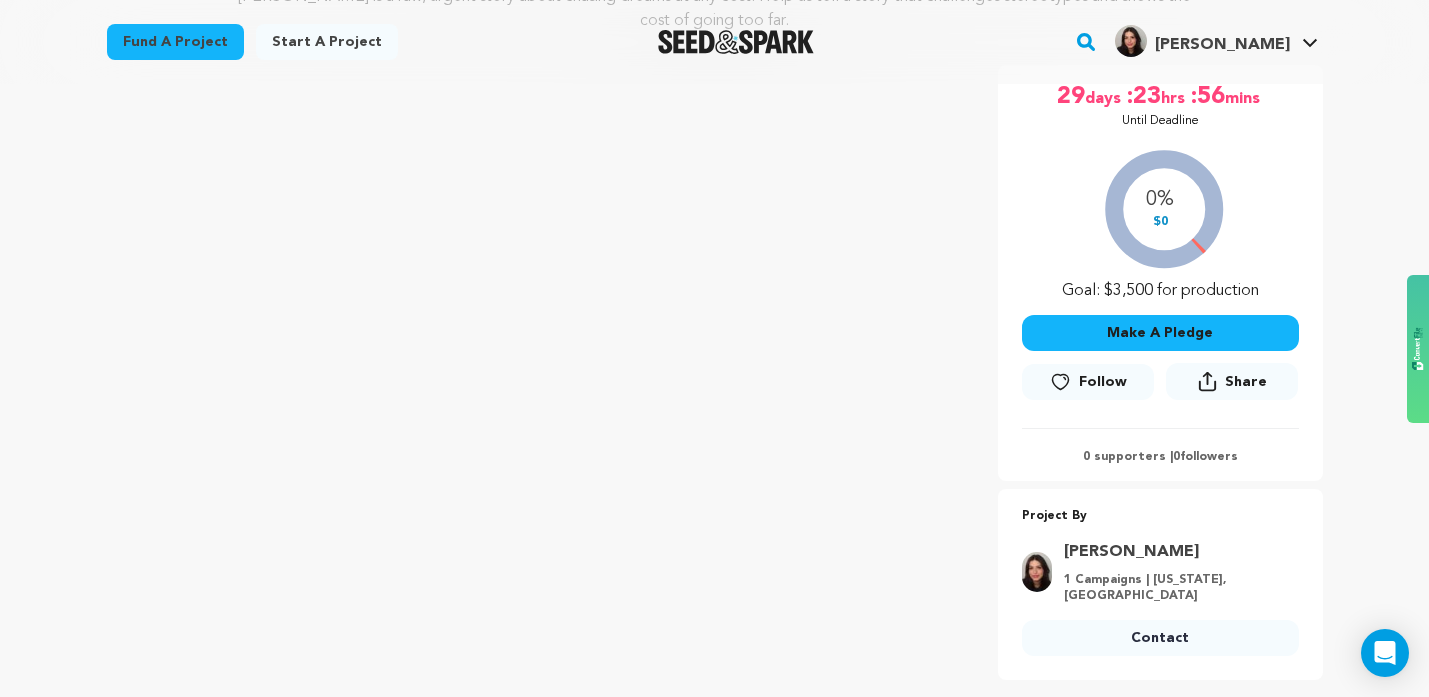 scroll, scrollTop: 0, scrollLeft: 0, axis: both 